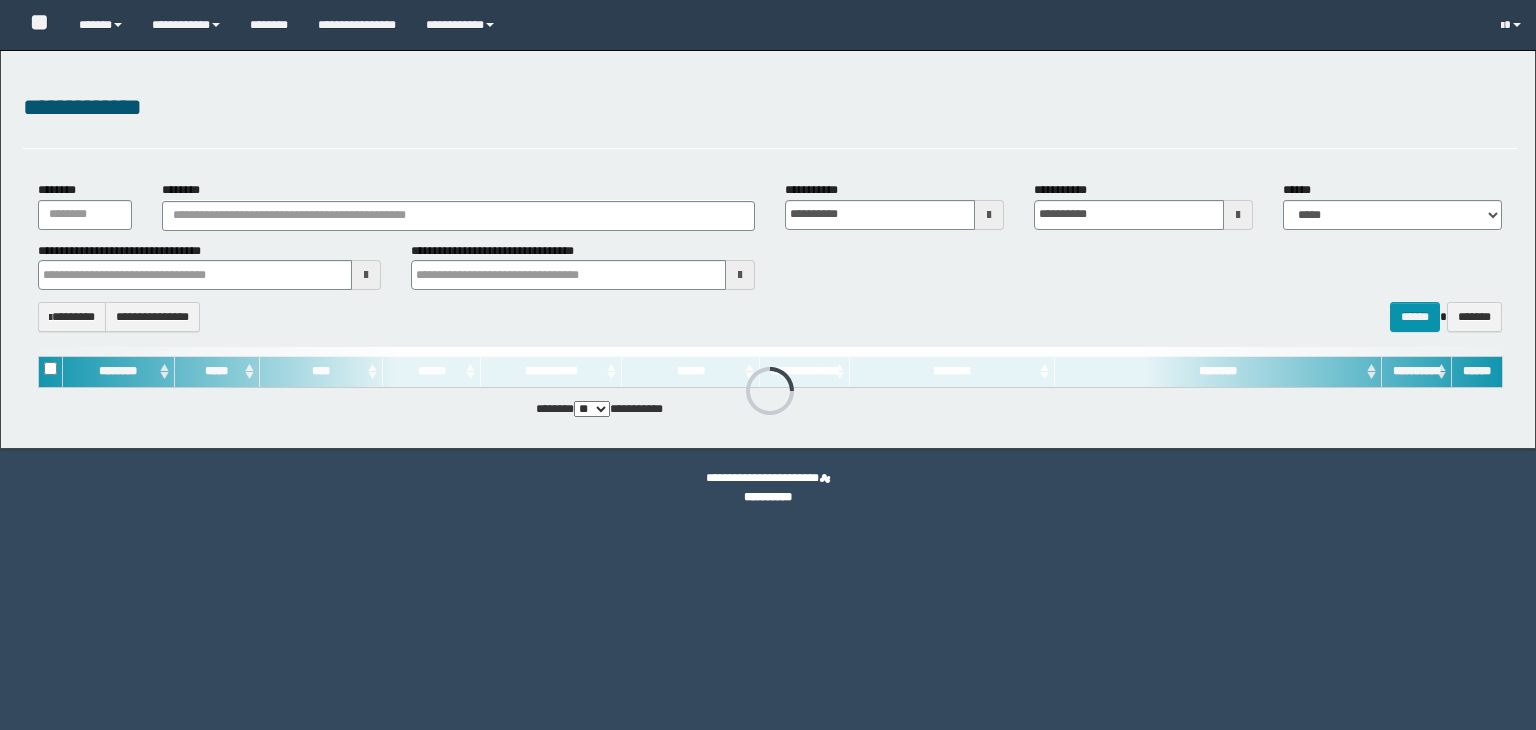 scroll, scrollTop: 0, scrollLeft: 0, axis: both 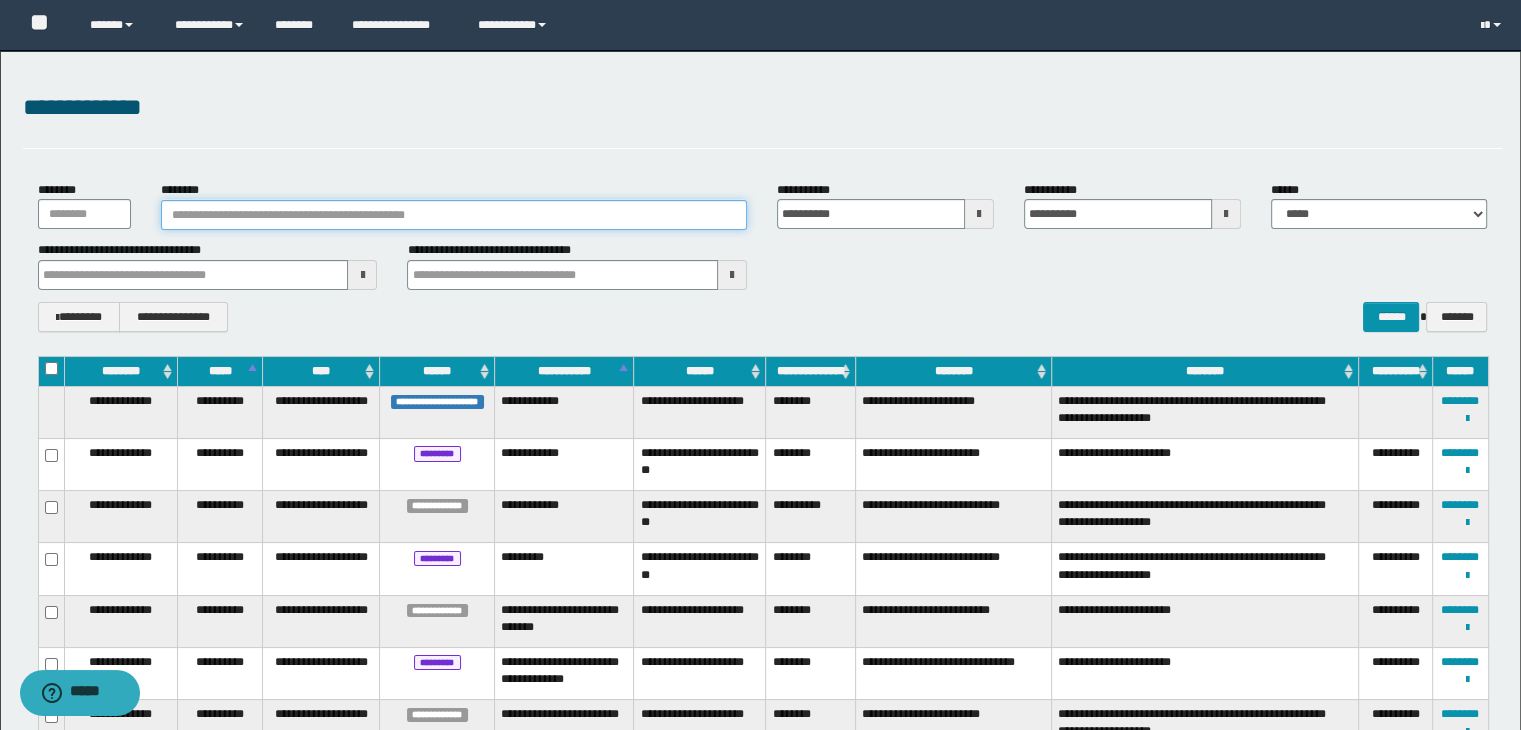 click on "********" at bounding box center [454, 215] 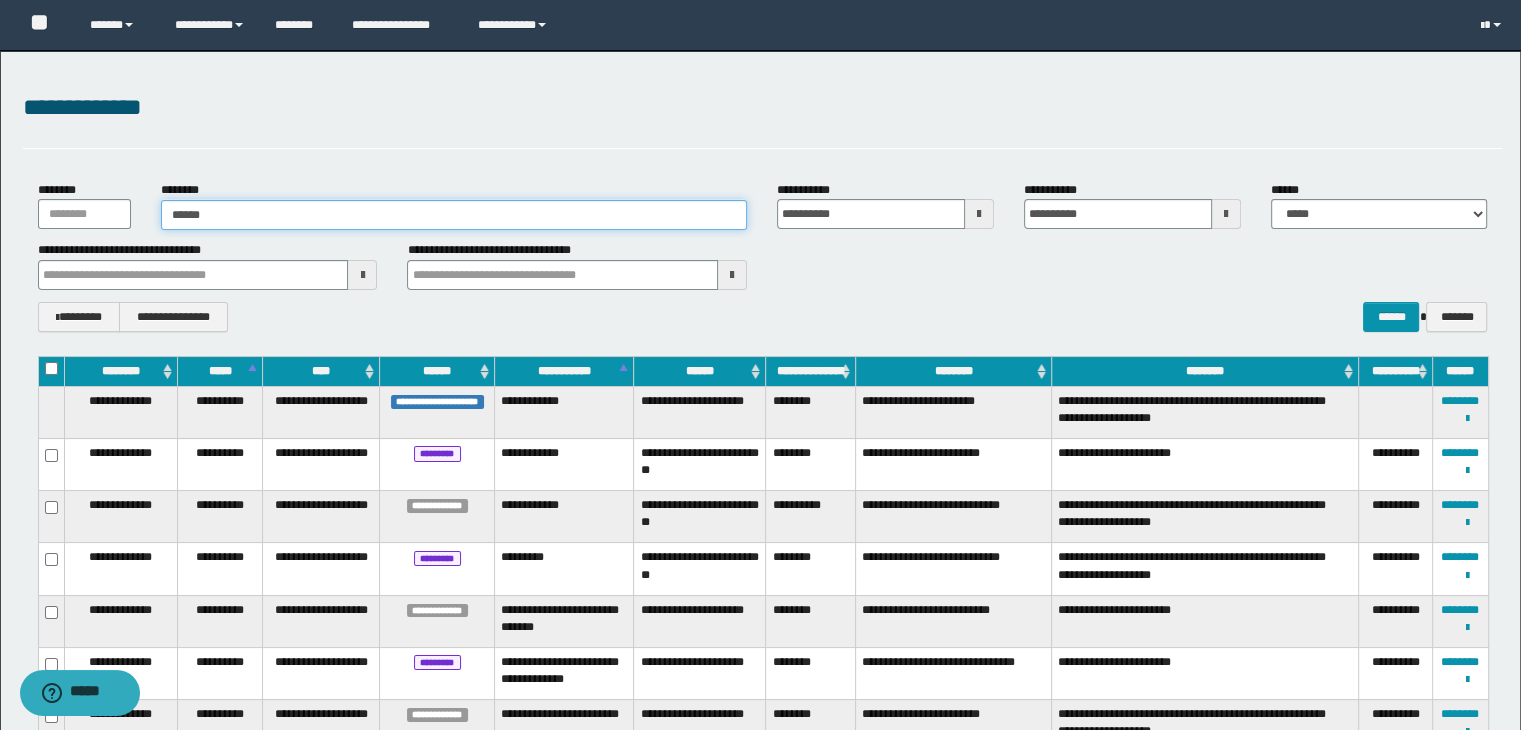 type on "*******" 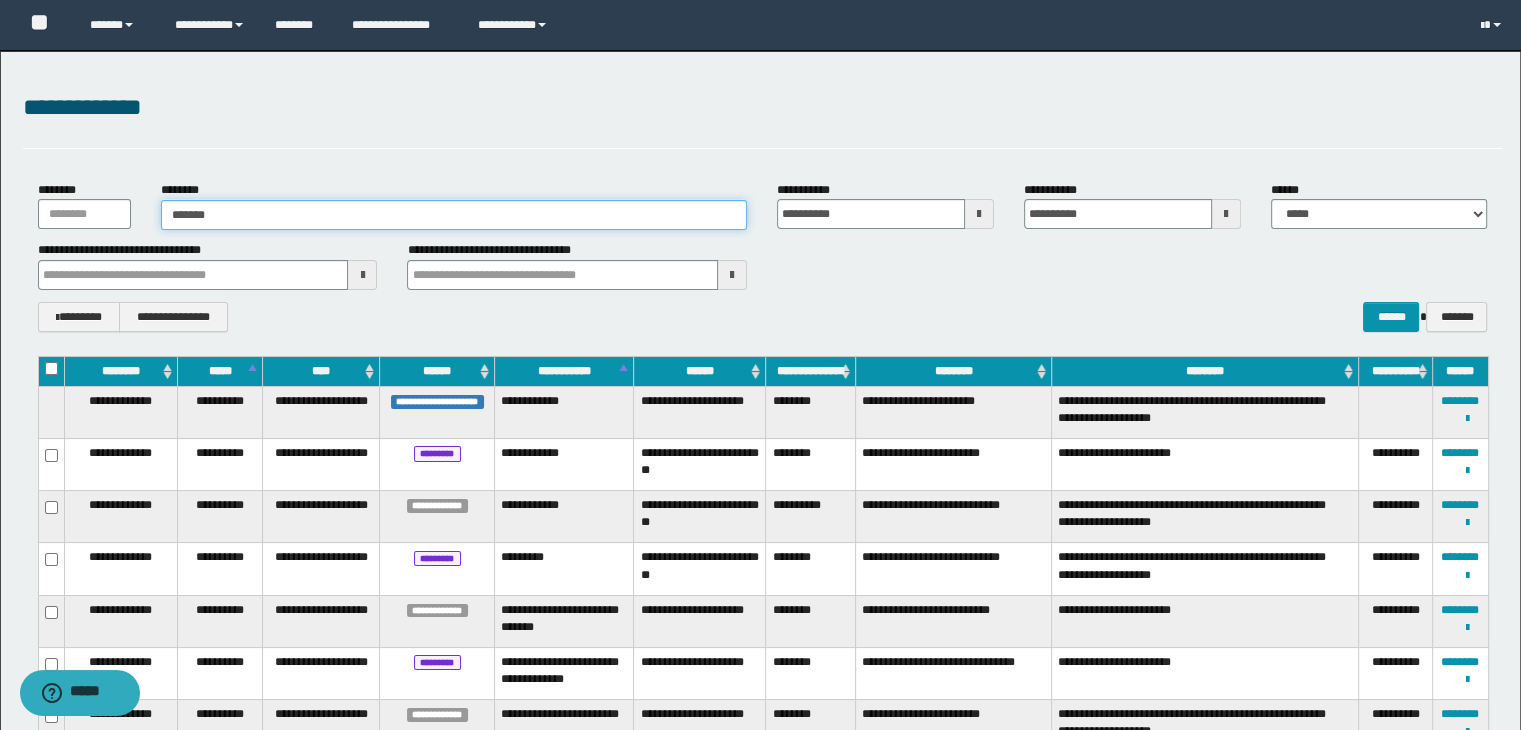 type on "*******" 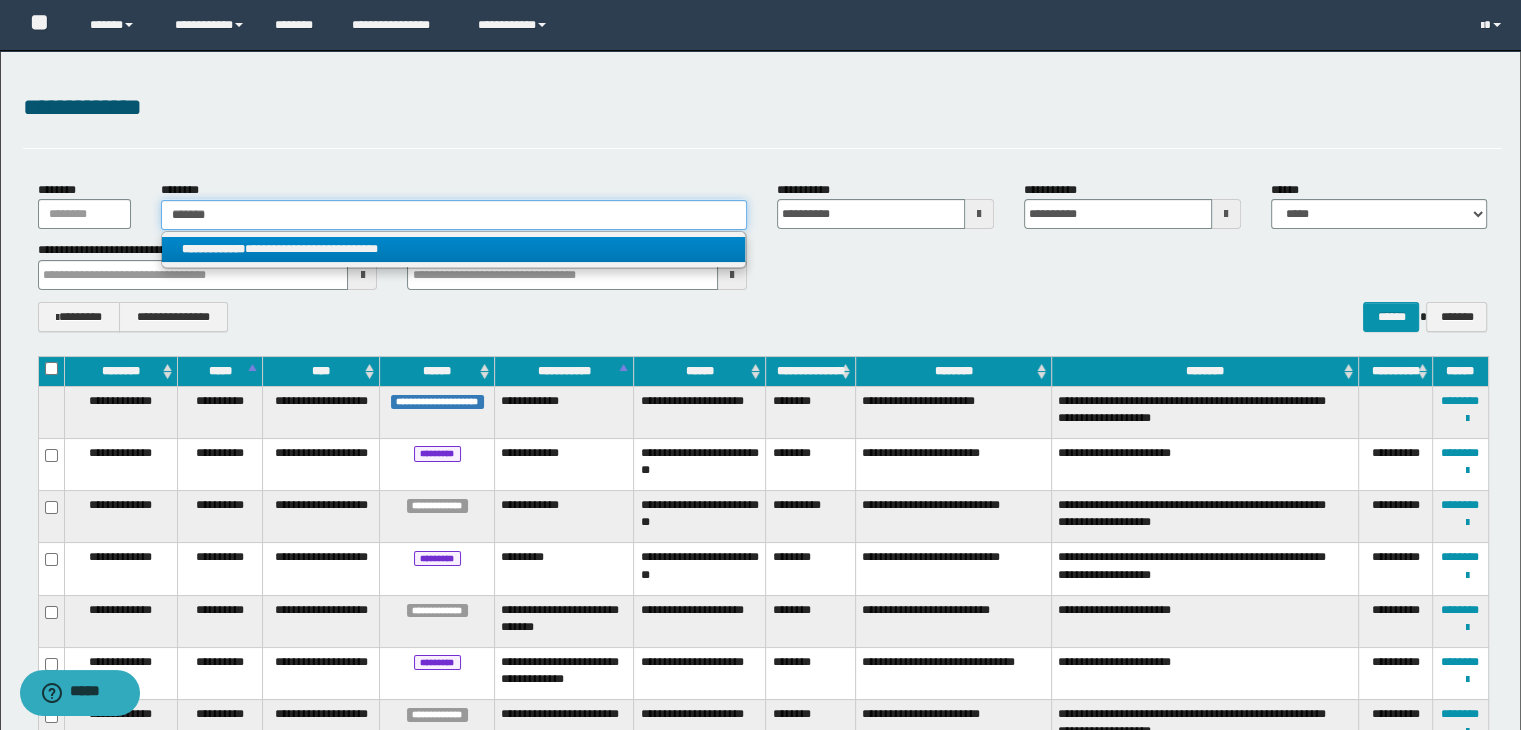 type on "*******" 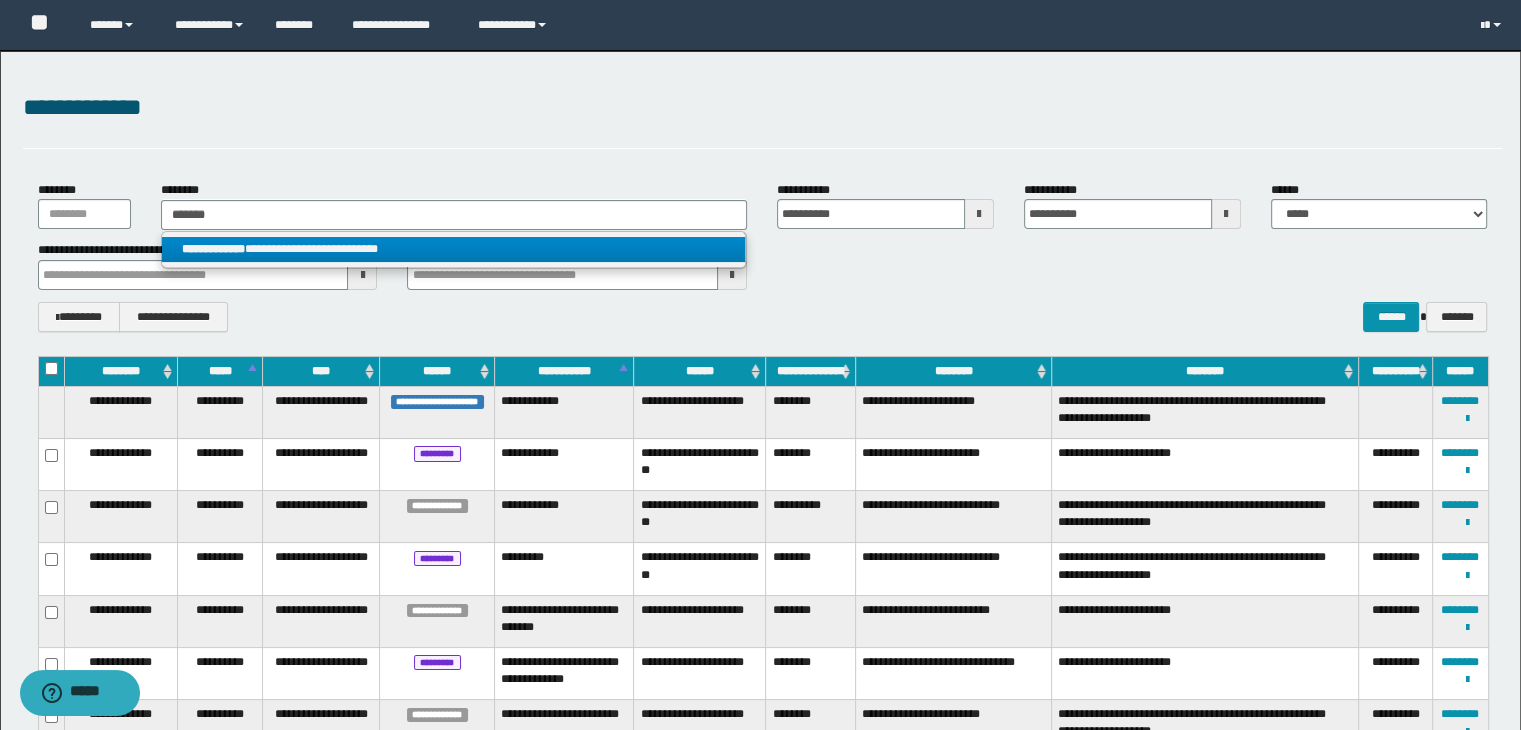 click on "**********" at bounding box center [454, 249] 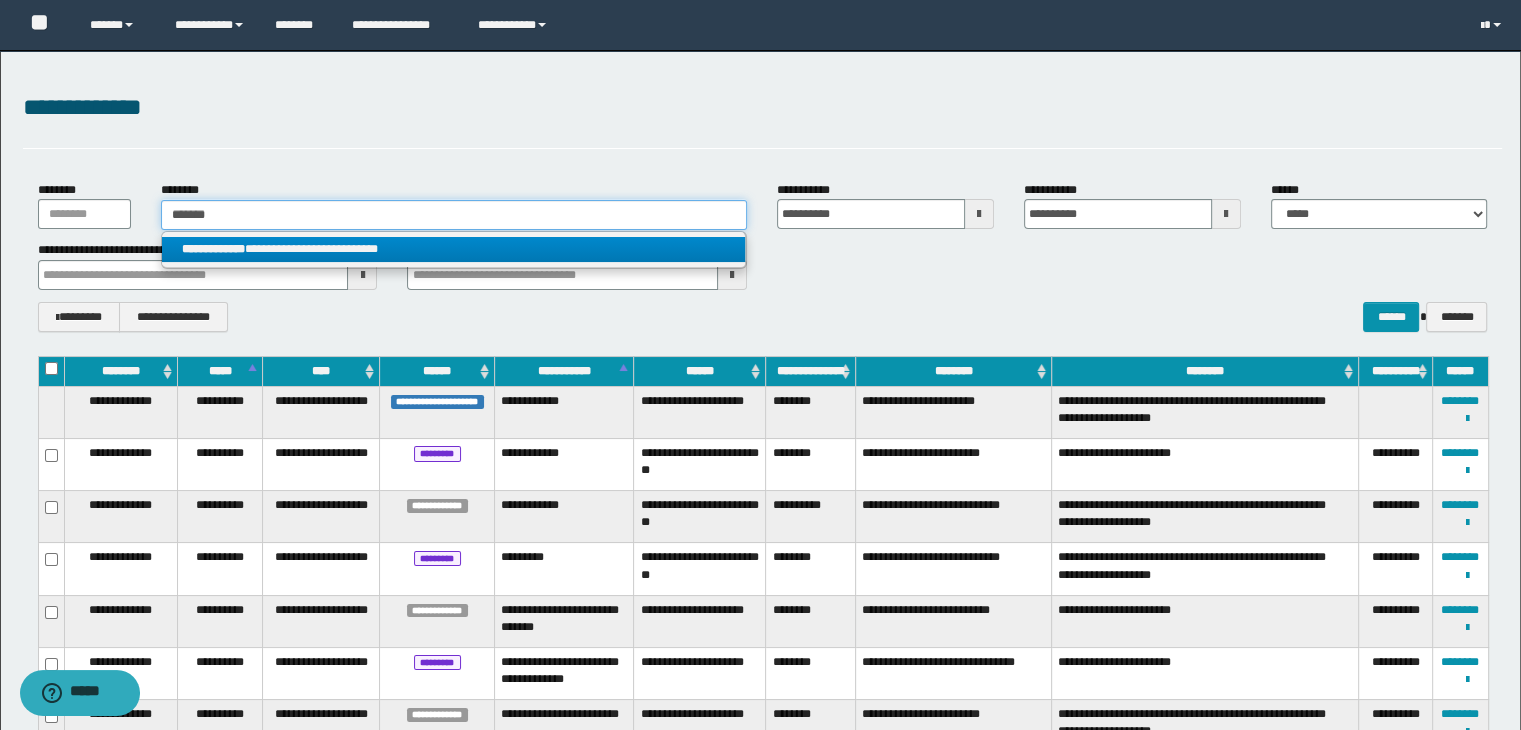 type 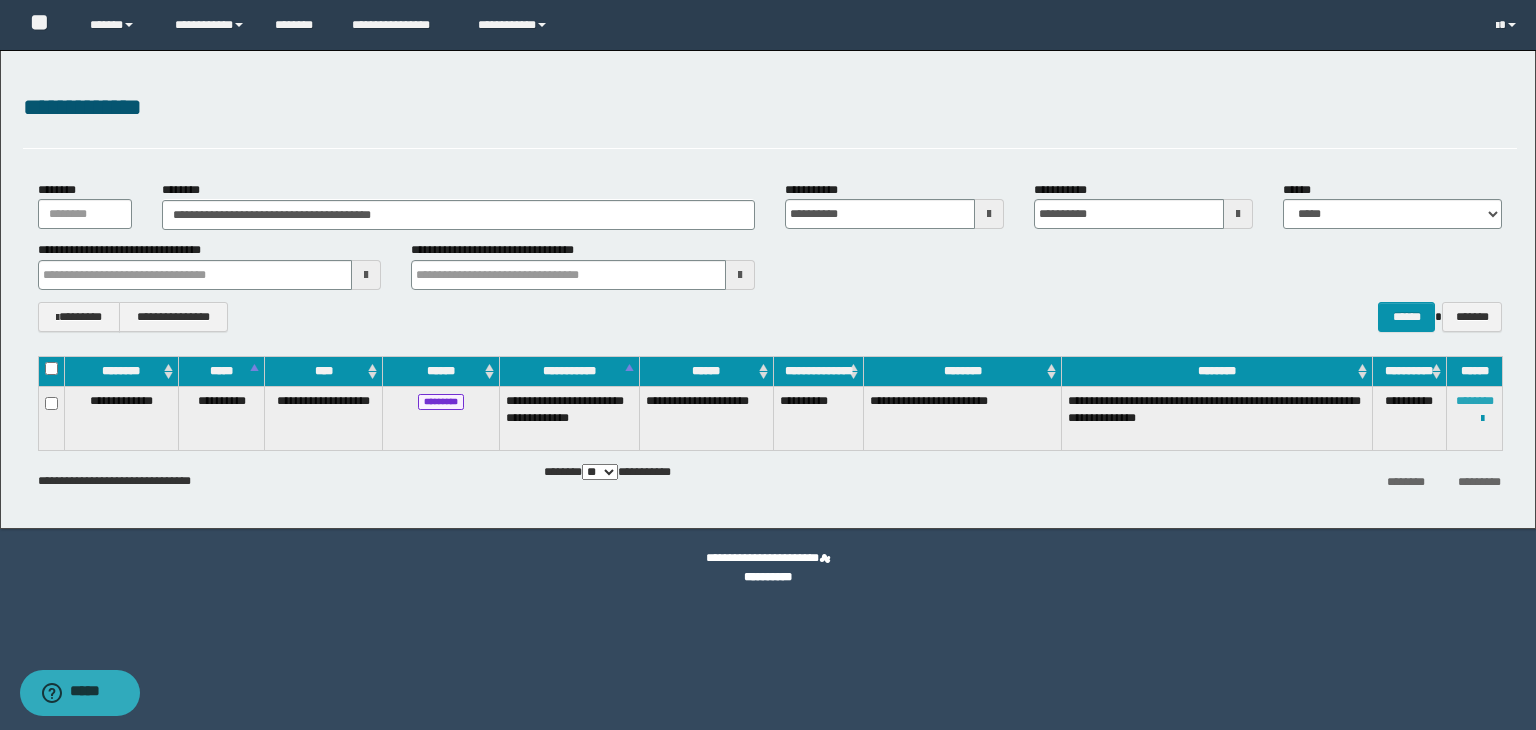 click on "********" at bounding box center [1475, 401] 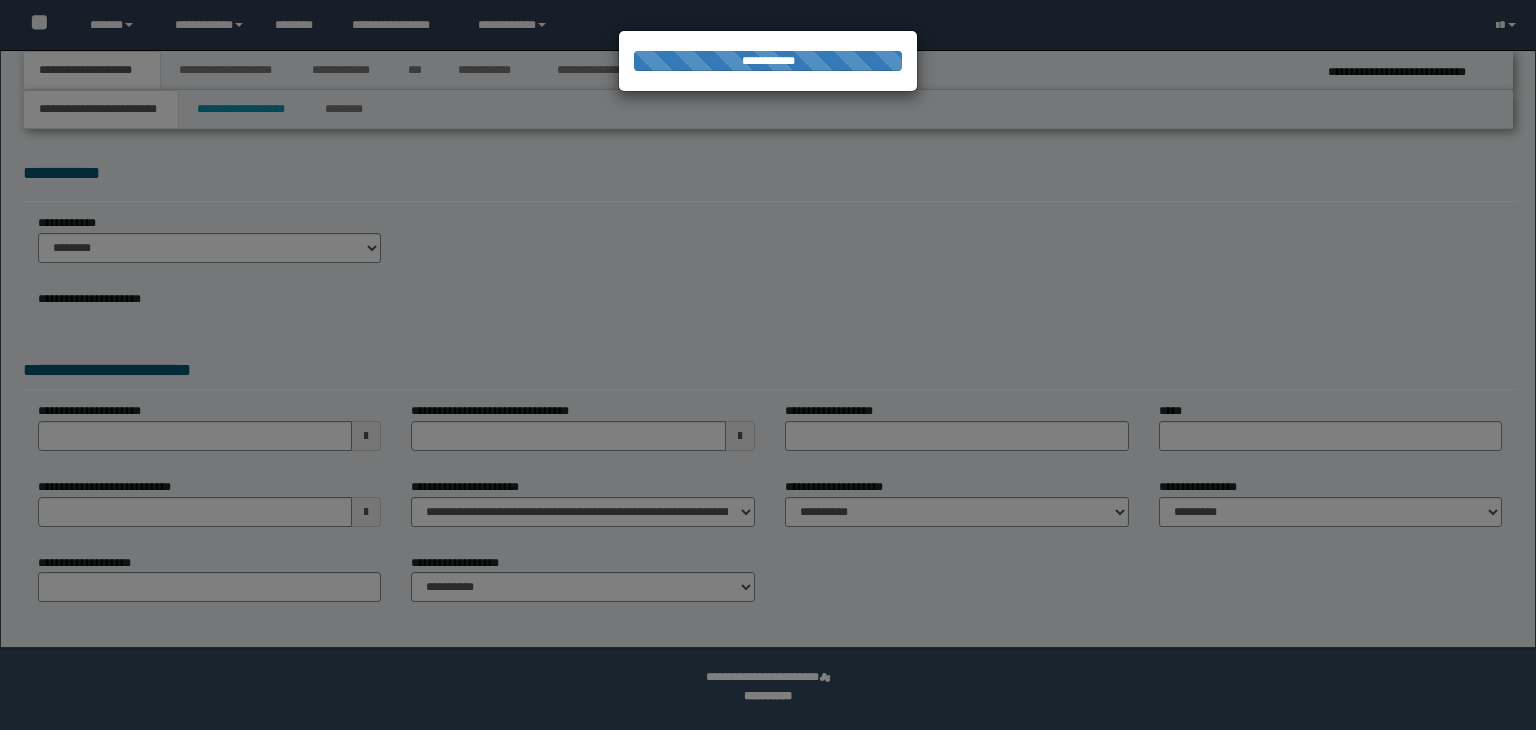 scroll, scrollTop: 0, scrollLeft: 0, axis: both 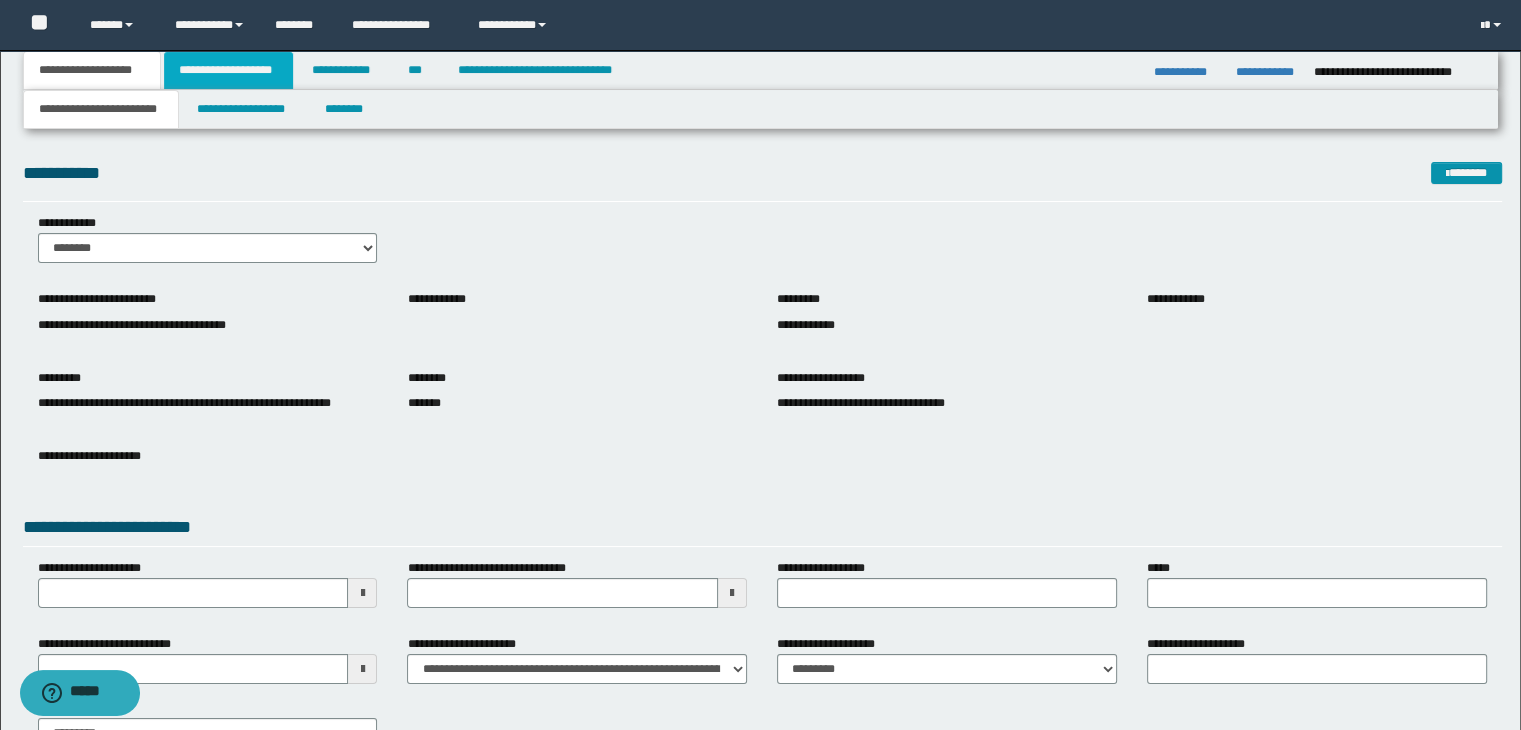 click on "**********" at bounding box center (228, 70) 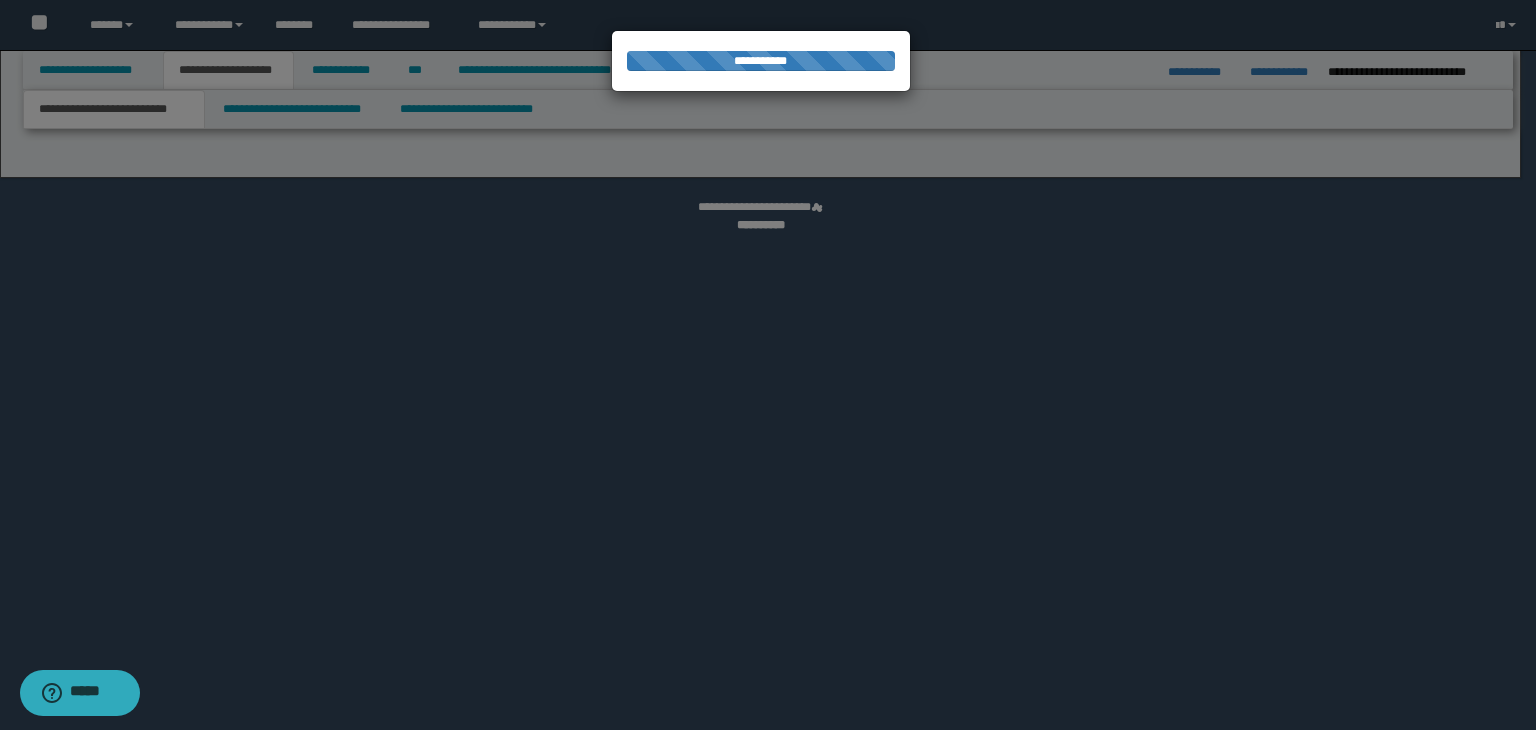 click at bounding box center [768, 365] 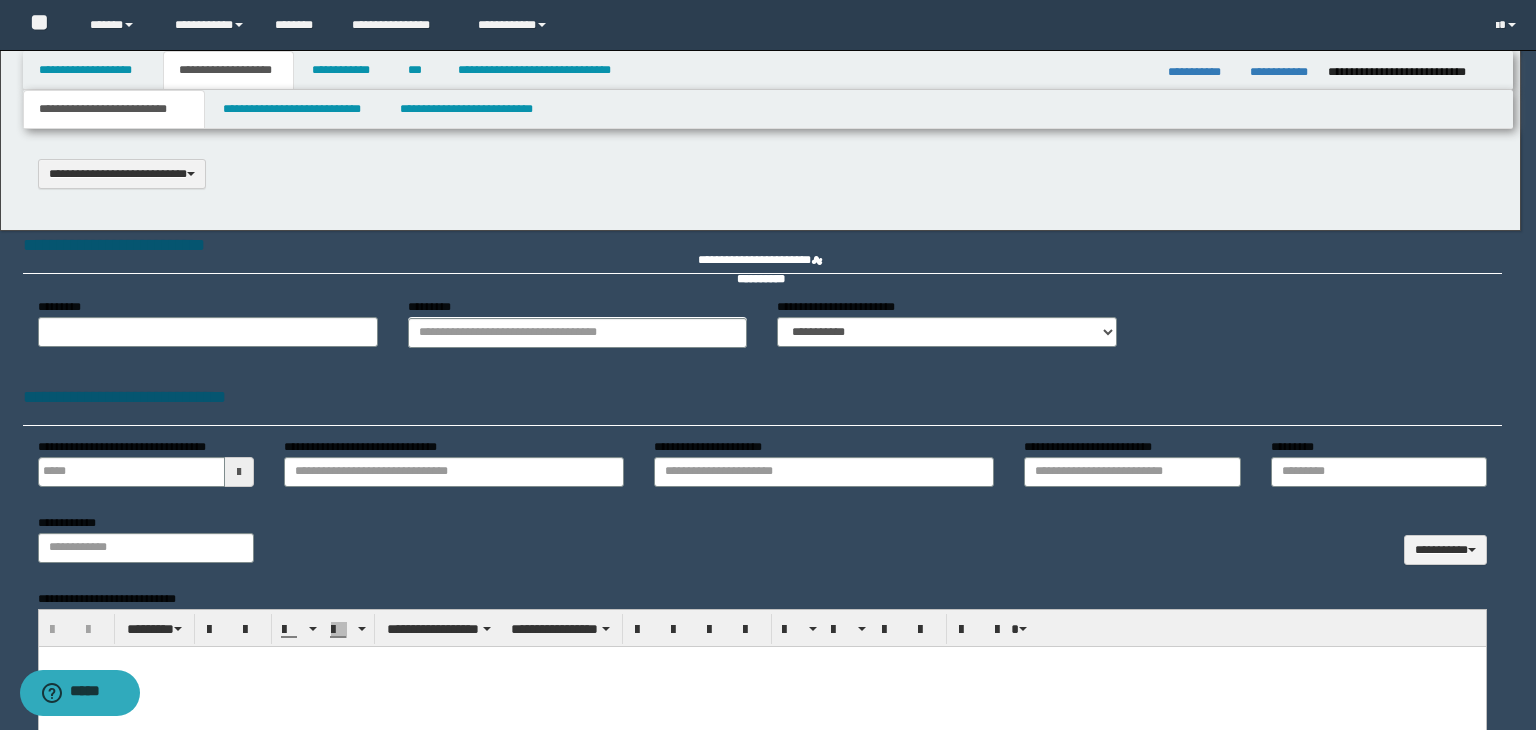 type 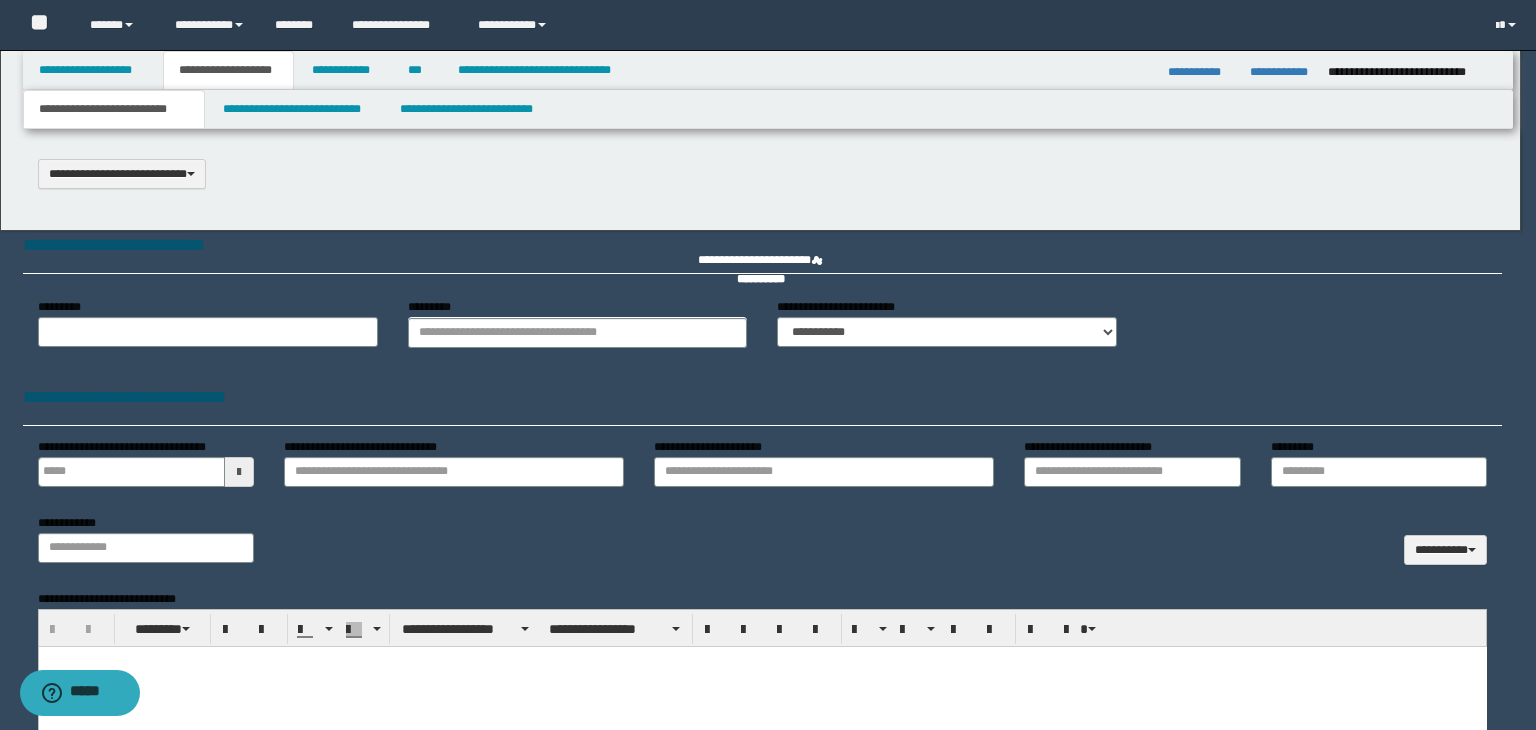scroll, scrollTop: 0, scrollLeft: 0, axis: both 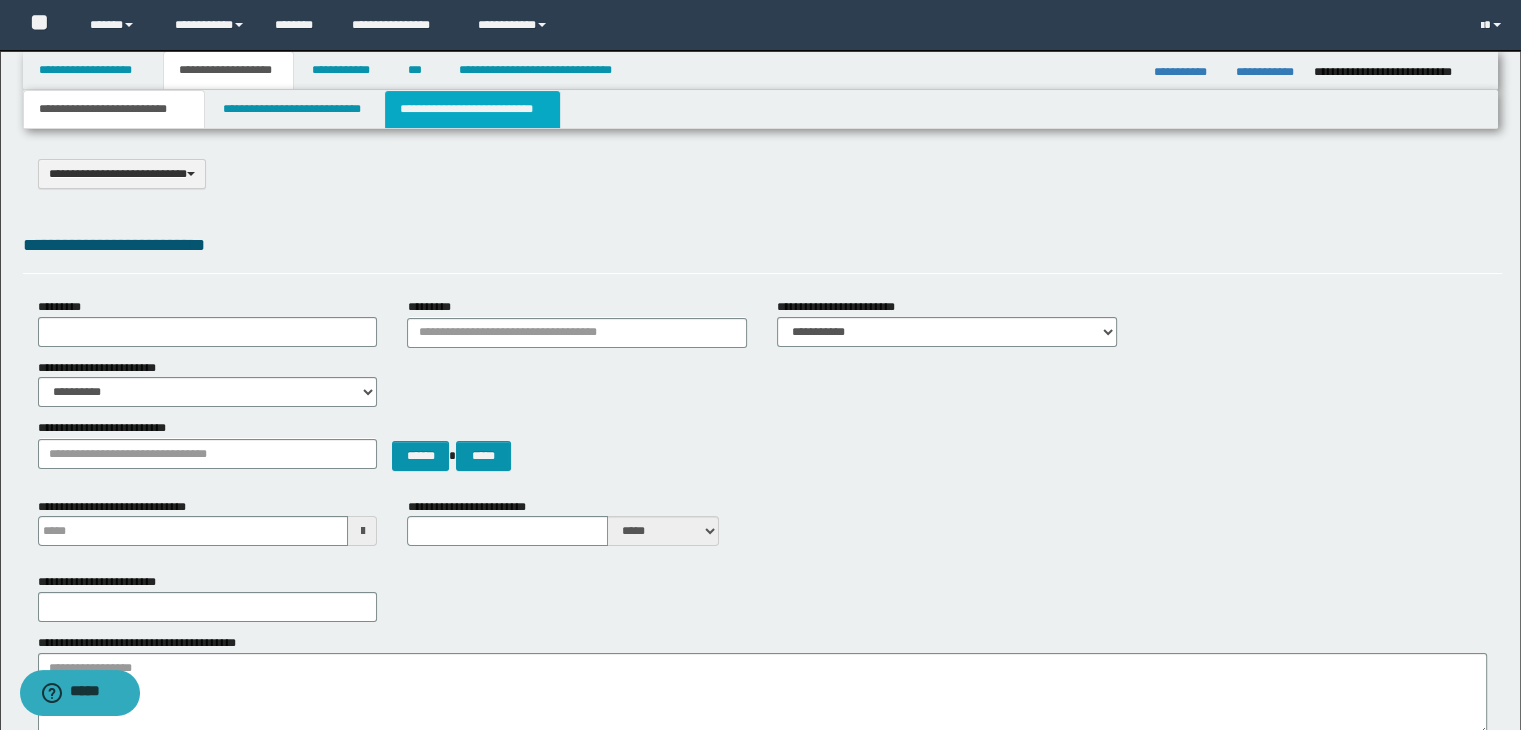 click on "**********" at bounding box center (472, 109) 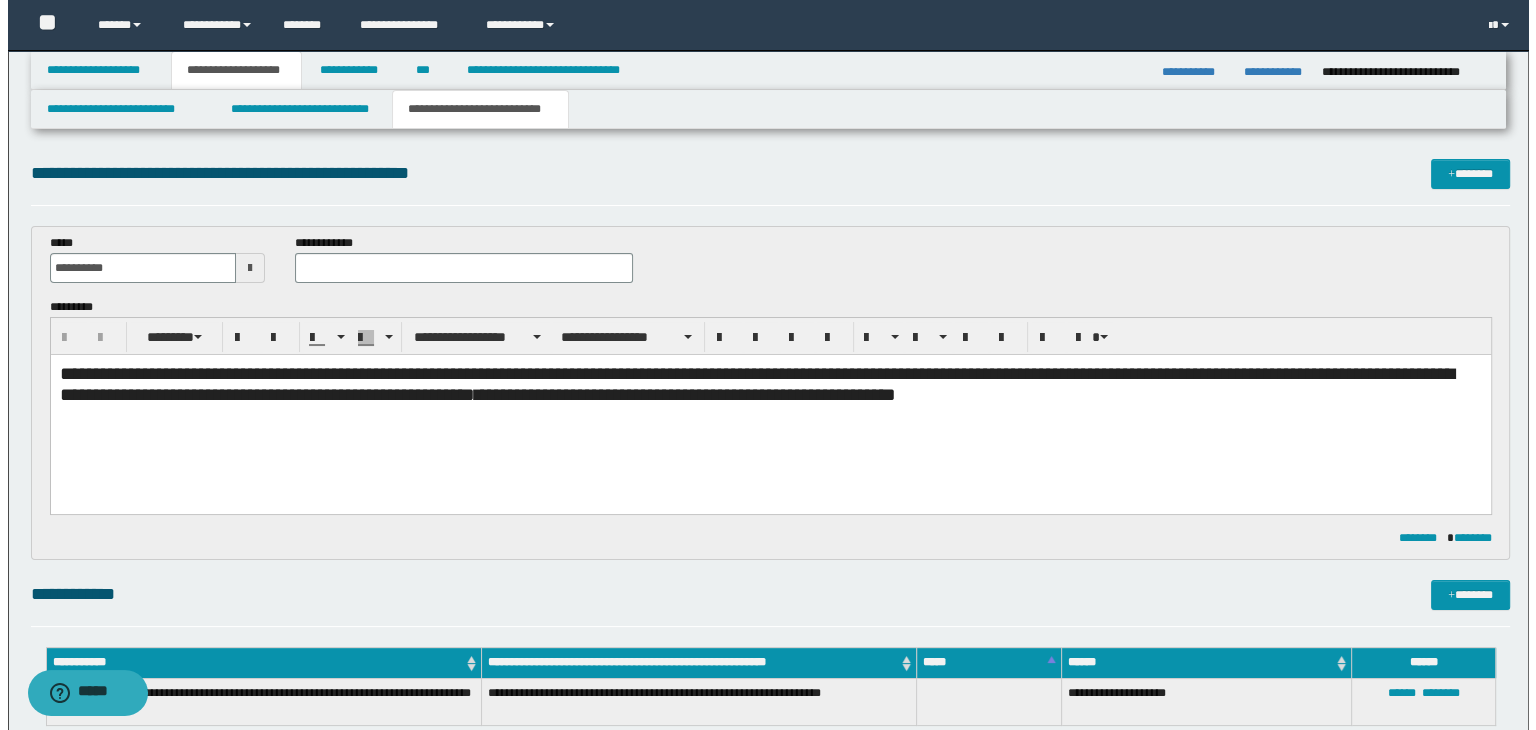 scroll, scrollTop: 0, scrollLeft: 0, axis: both 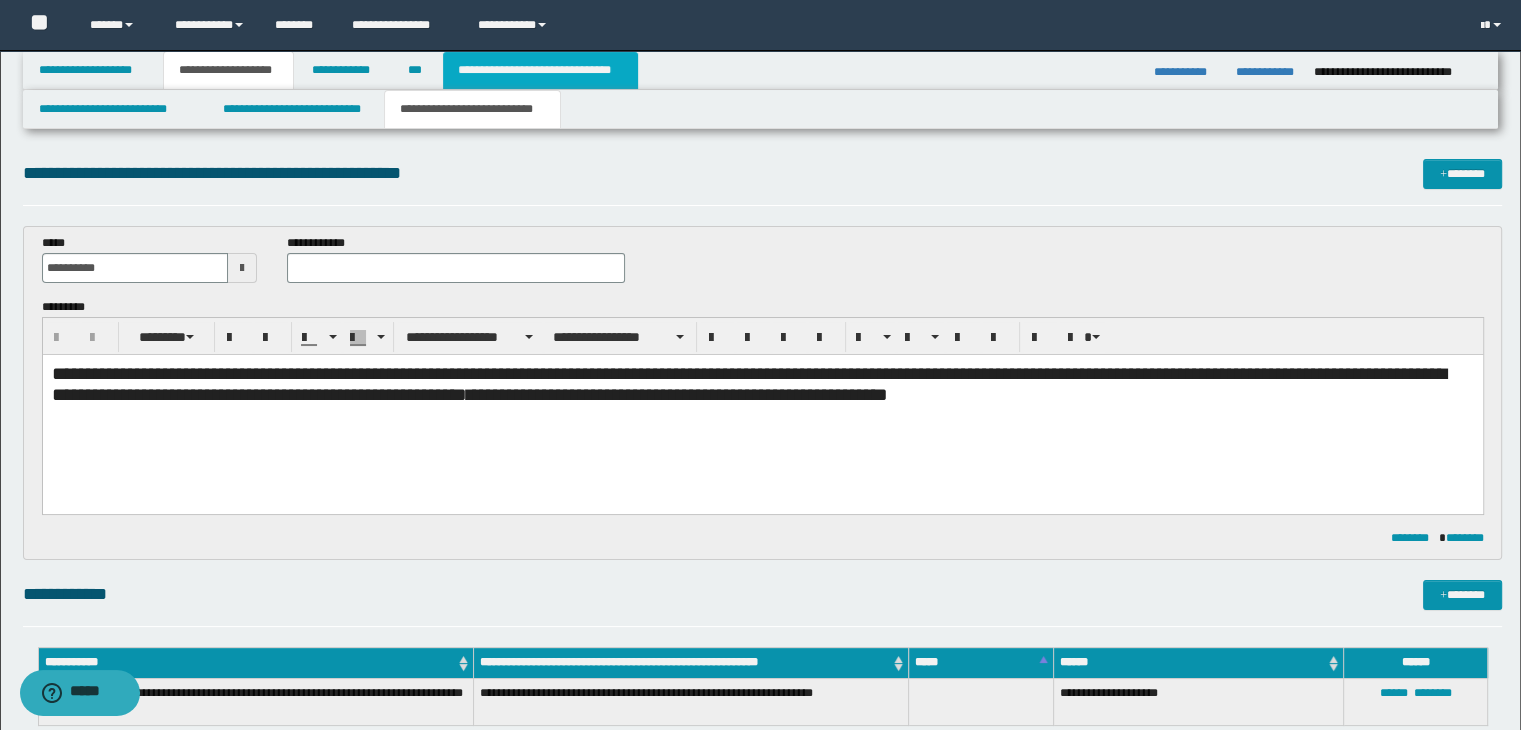 click on "**********" at bounding box center [540, 70] 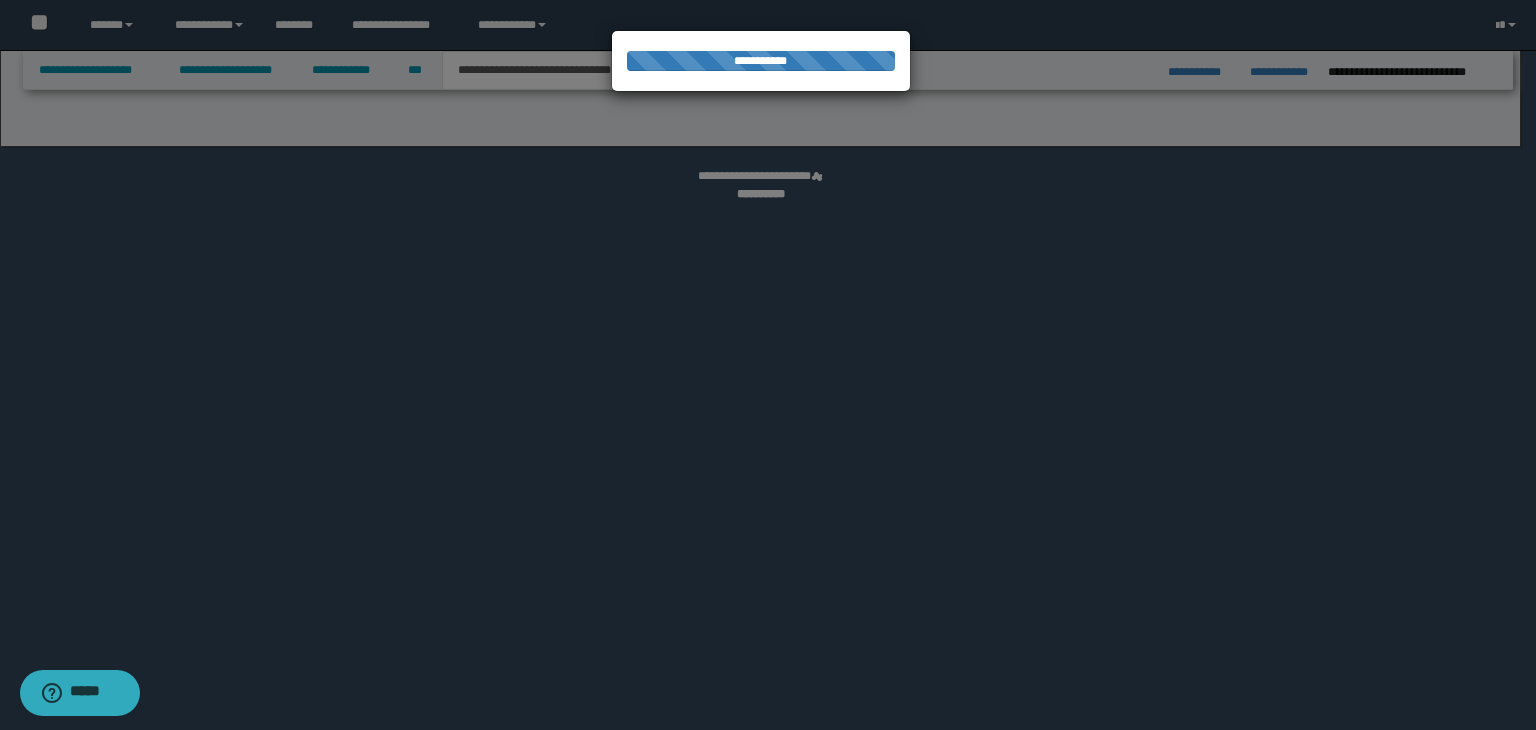 select on "*" 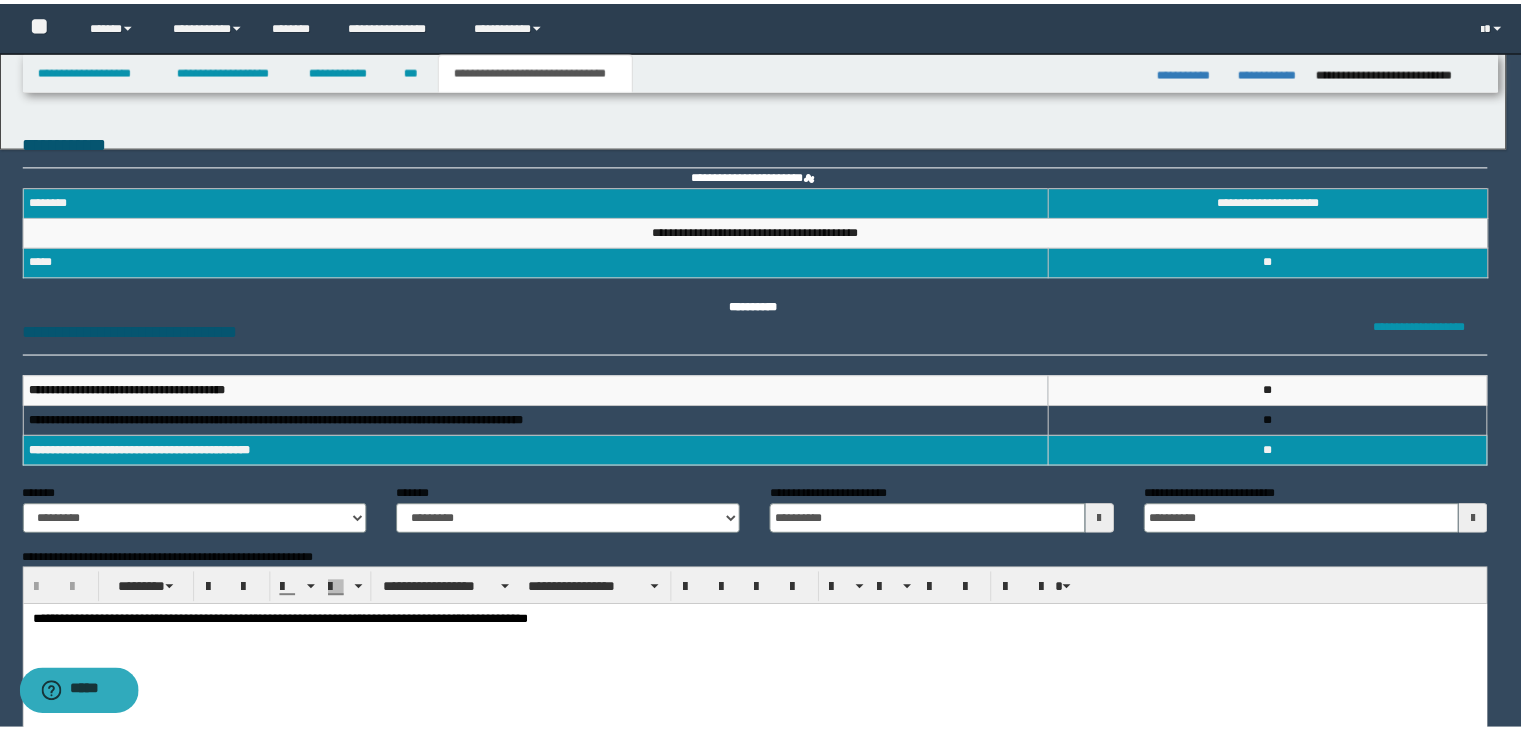 scroll, scrollTop: 0, scrollLeft: 0, axis: both 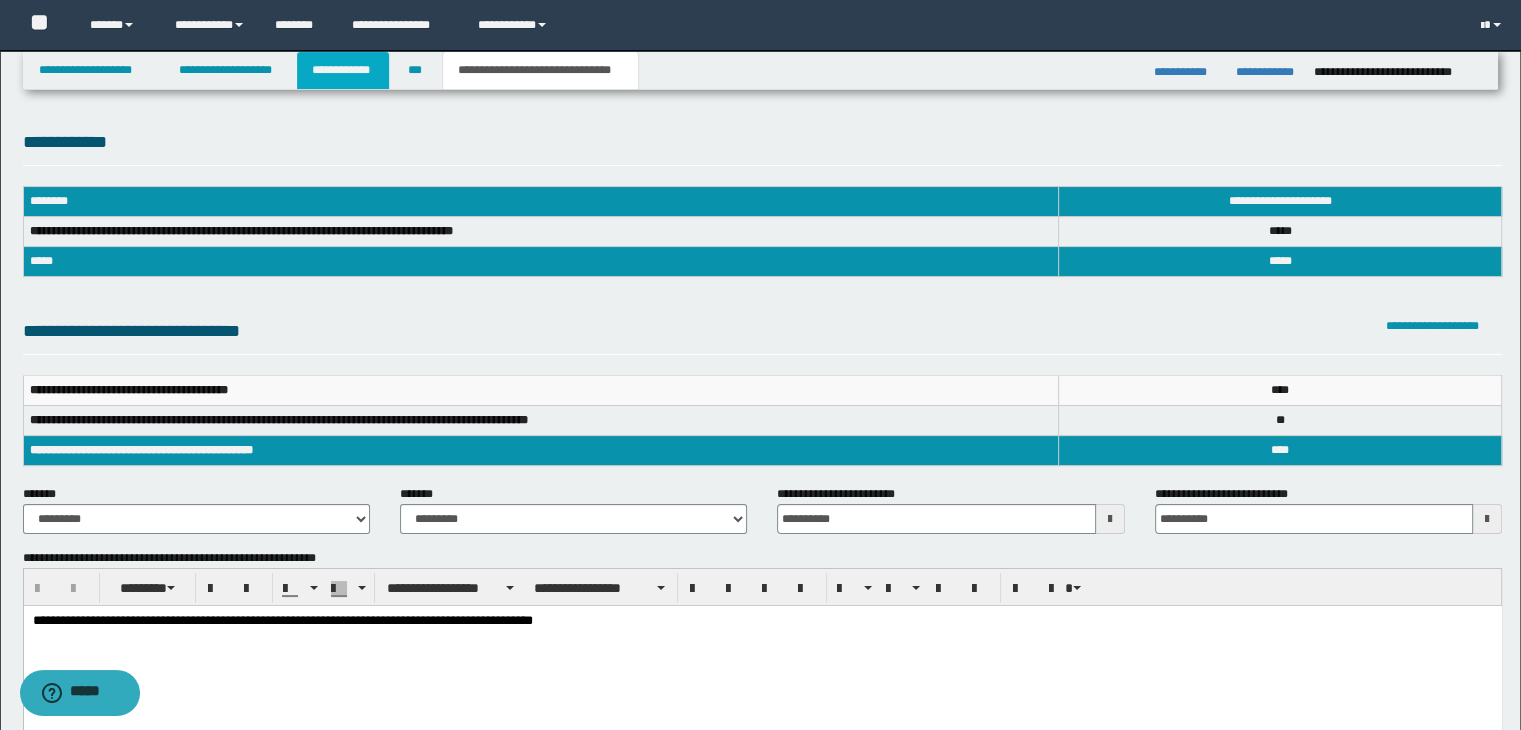 click on "**********" at bounding box center [343, 70] 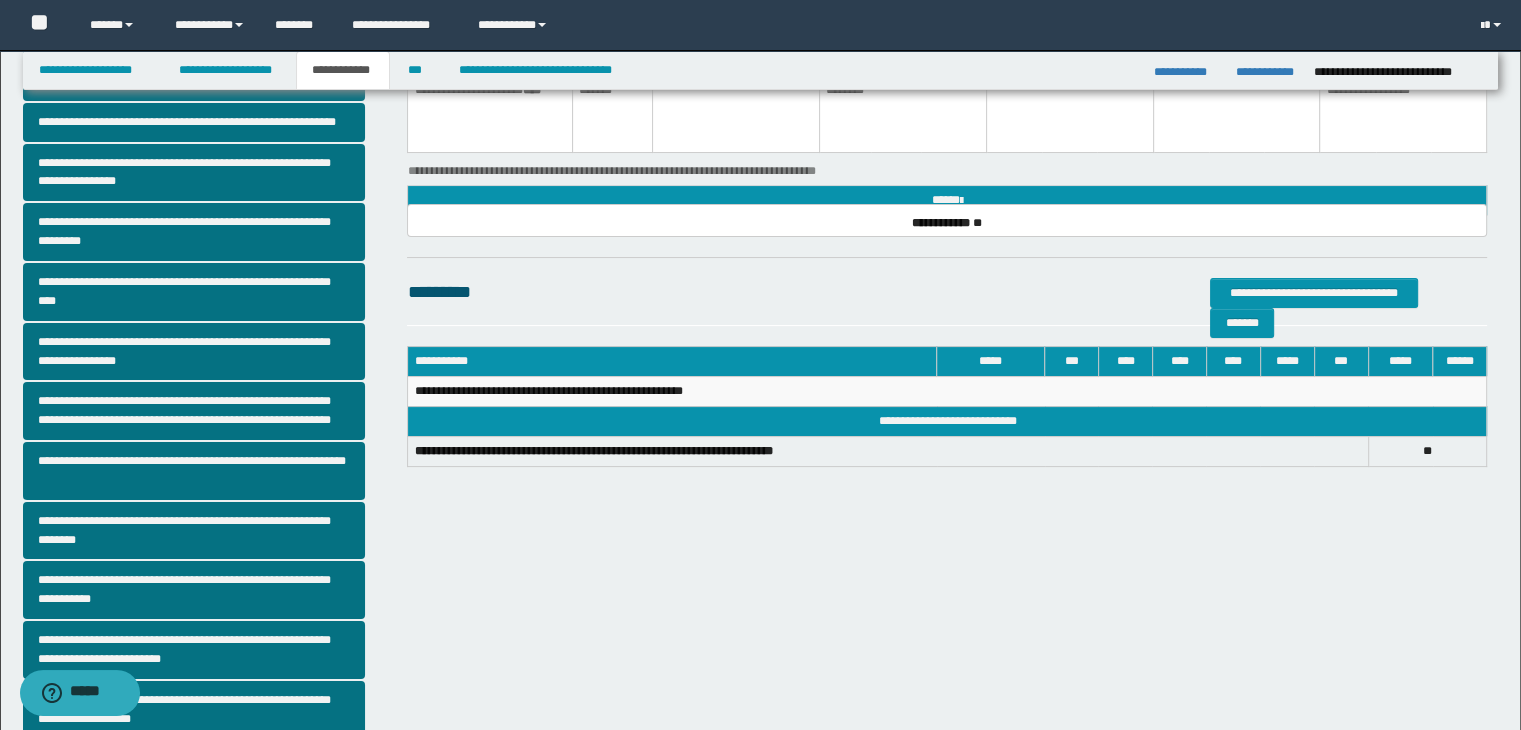scroll, scrollTop: 295, scrollLeft: 0, axis: vertical 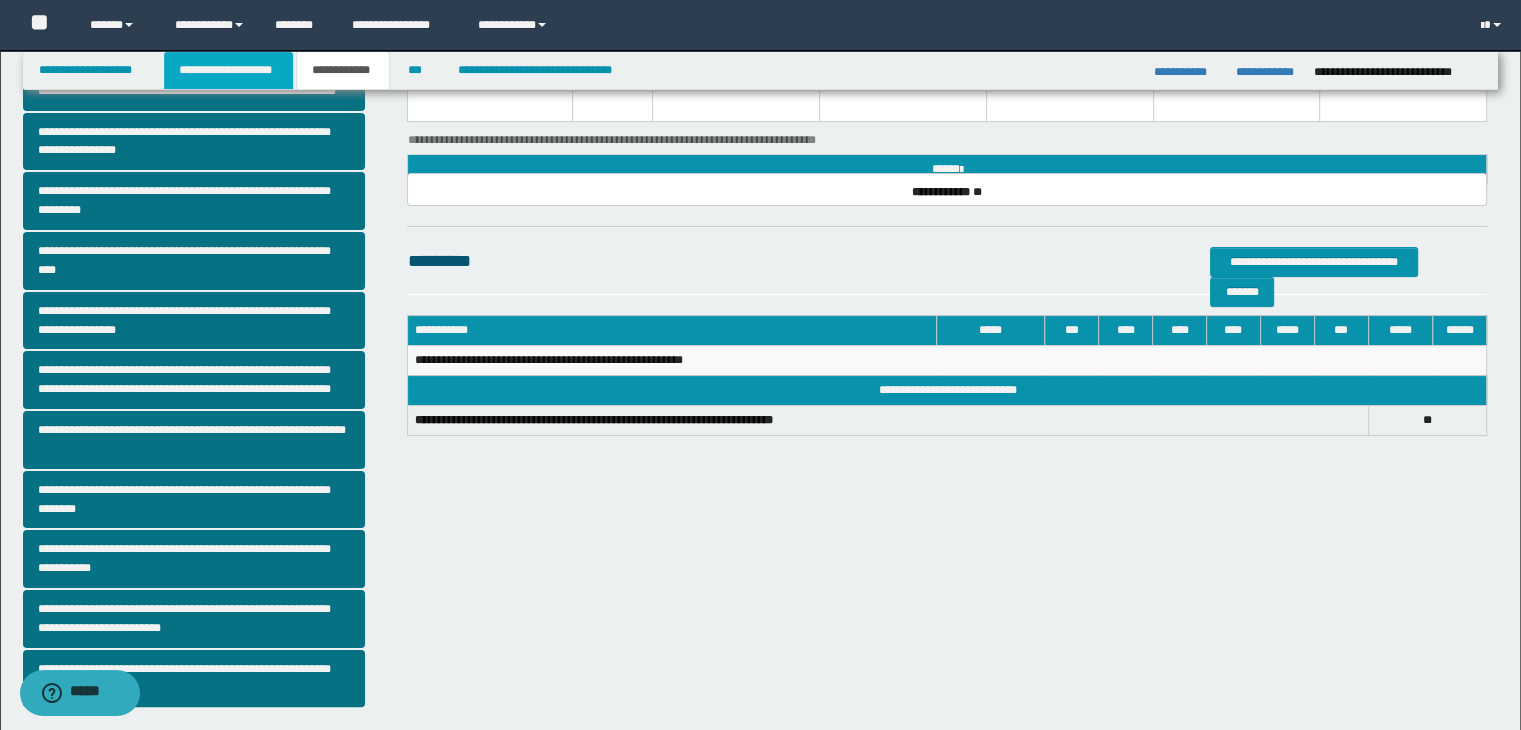 click on "**********" at bounding box center [228, 70] 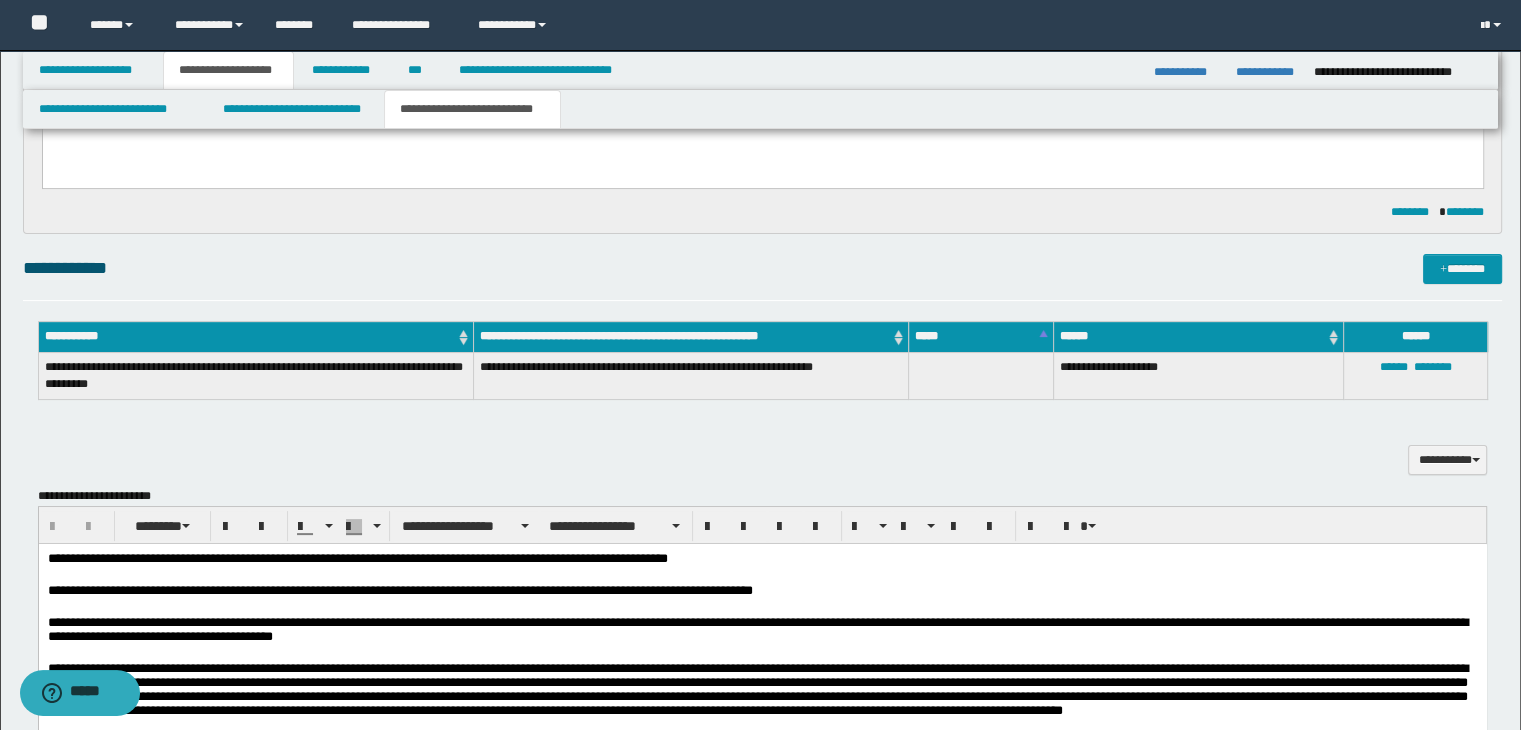 click on "**********" at bounding box center (472, 109) 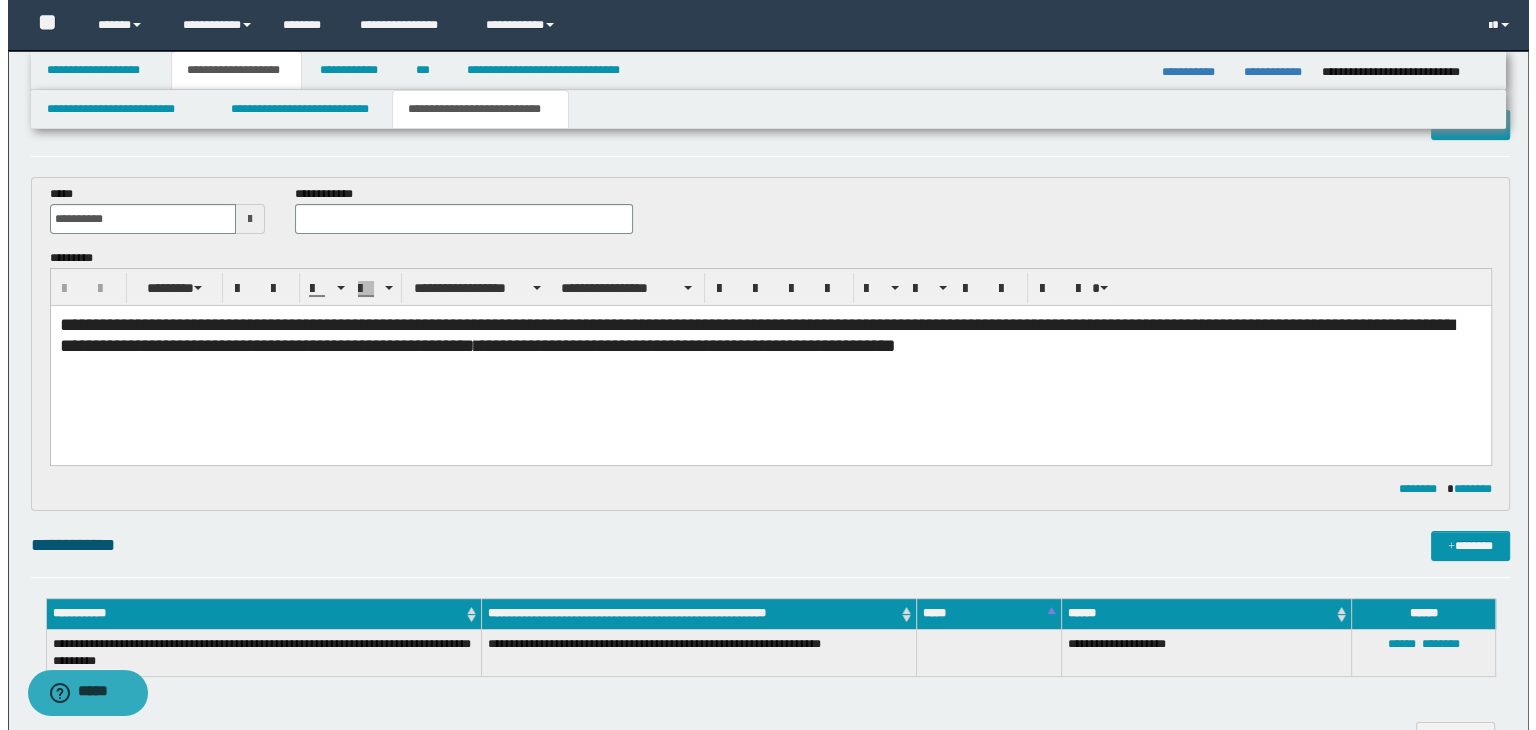 scroll, scrollTop: 0, scrollLeft: 0, axis: both 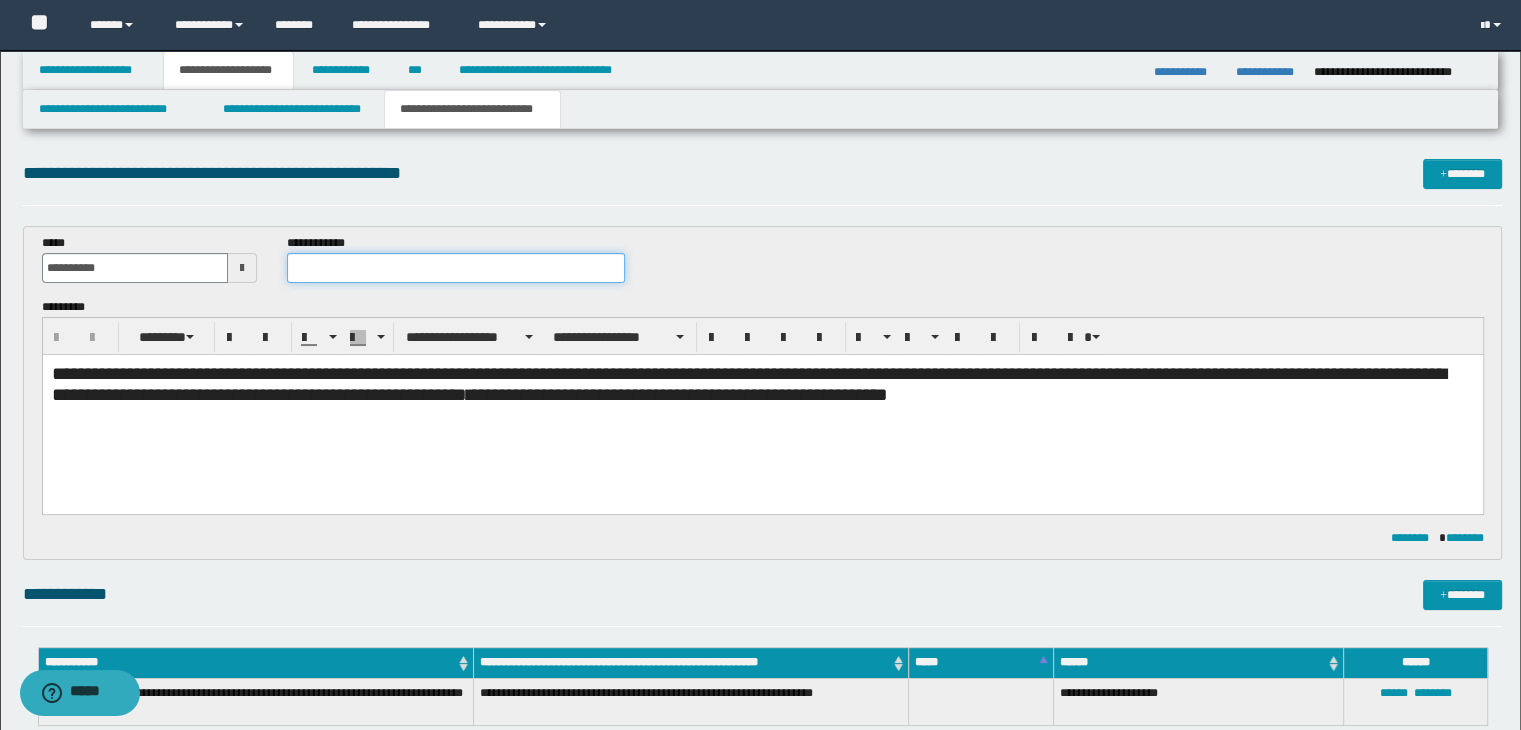 click at bounding box center [456, 268] 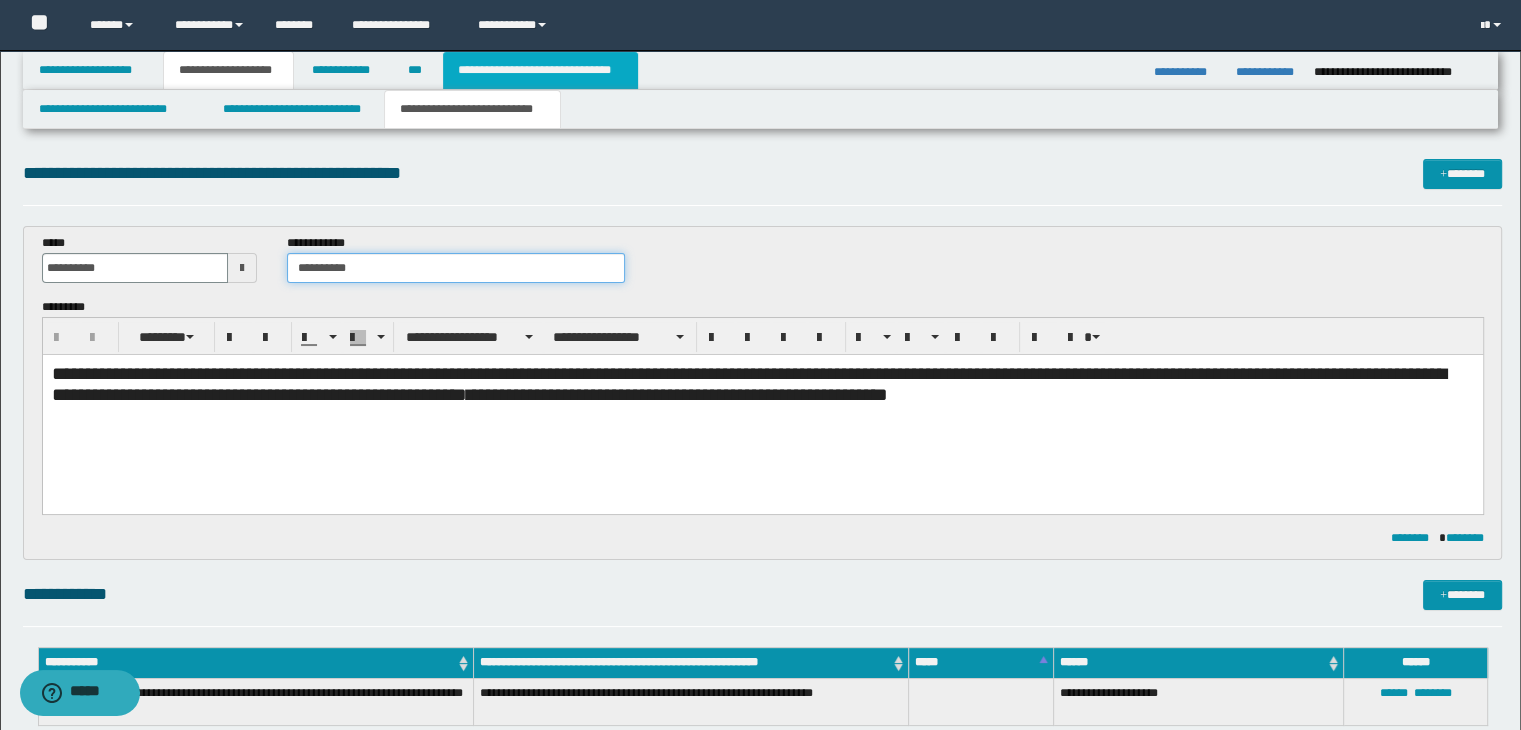 type on "**********" 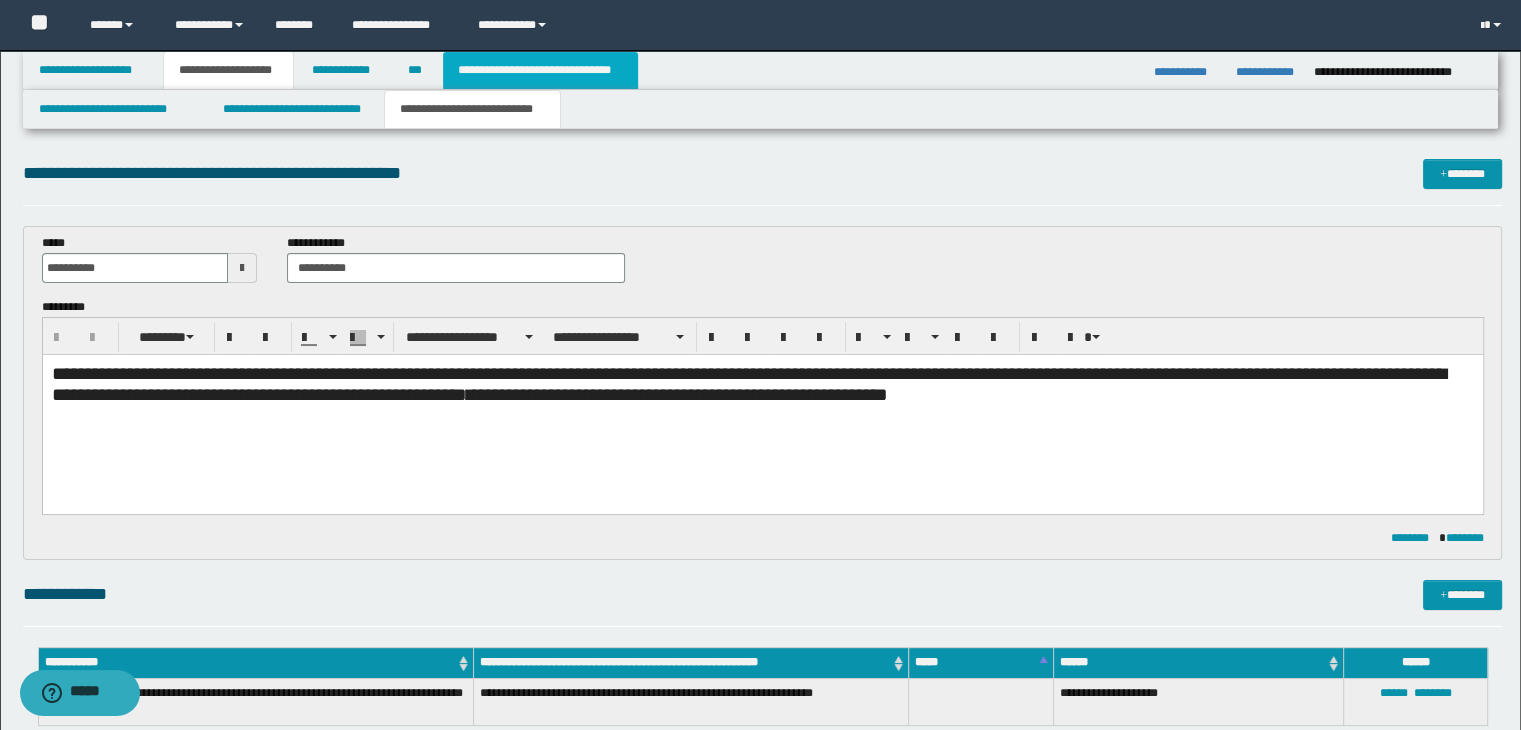 click on "**********" at bounding box center (540, 70) 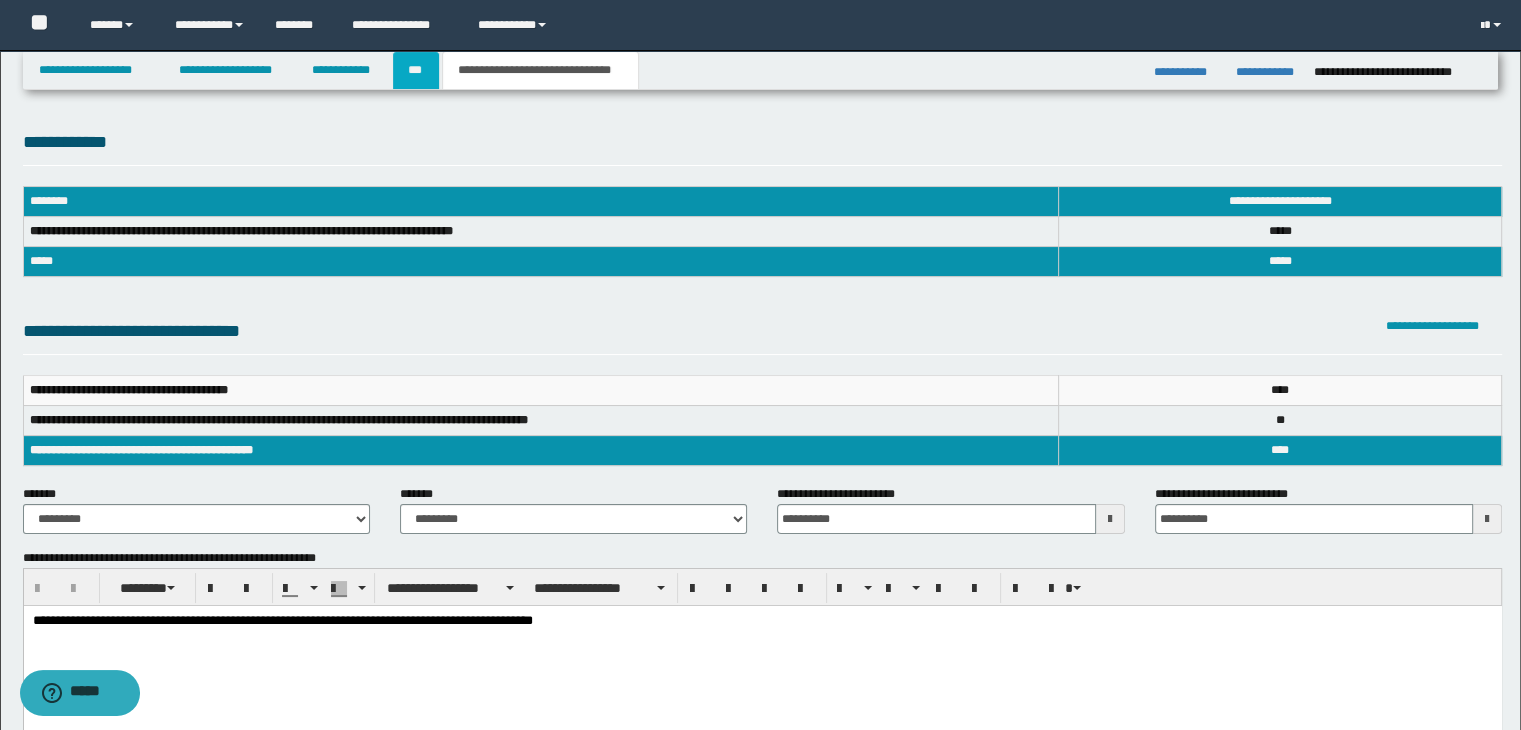 click on "***" at bounding box center (416, 70) 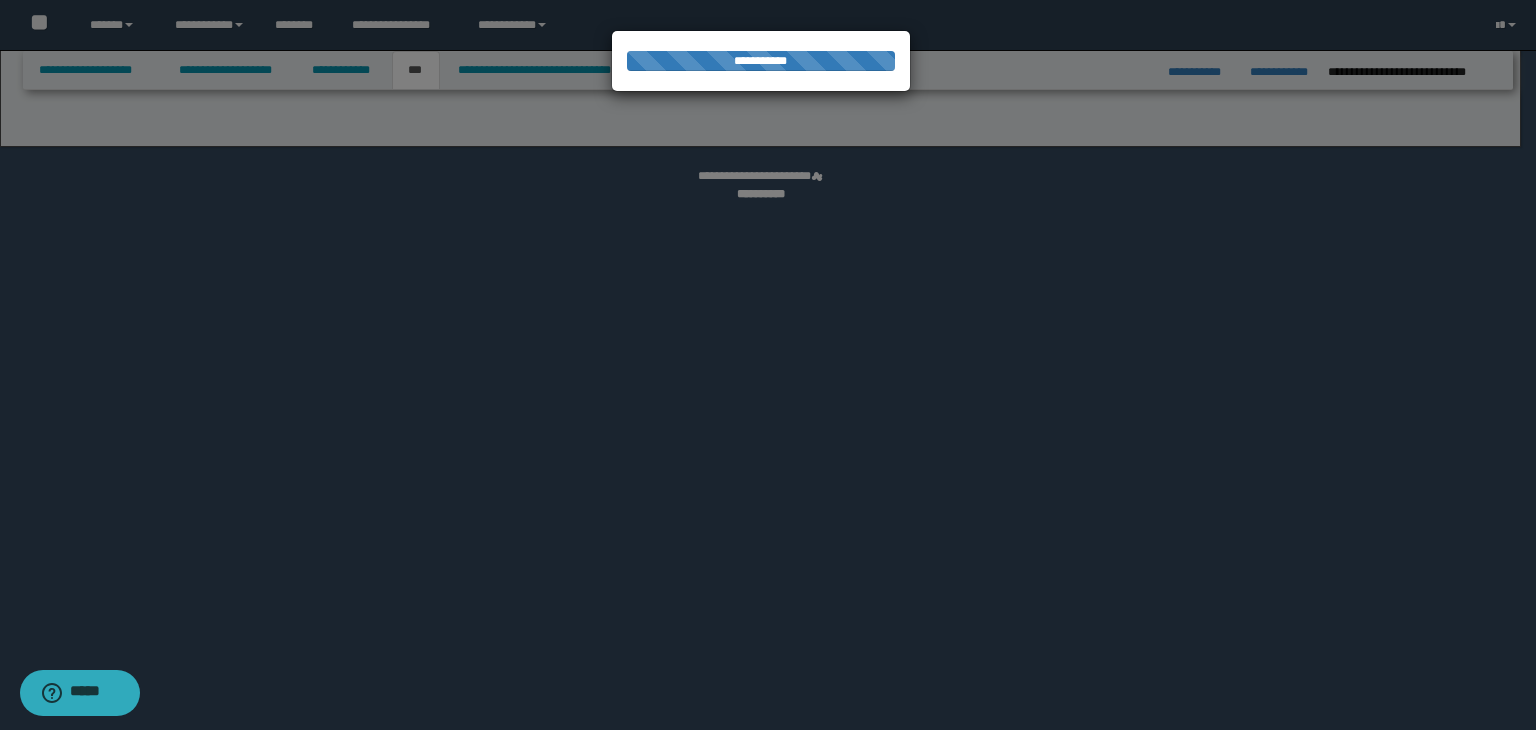 select on "*" 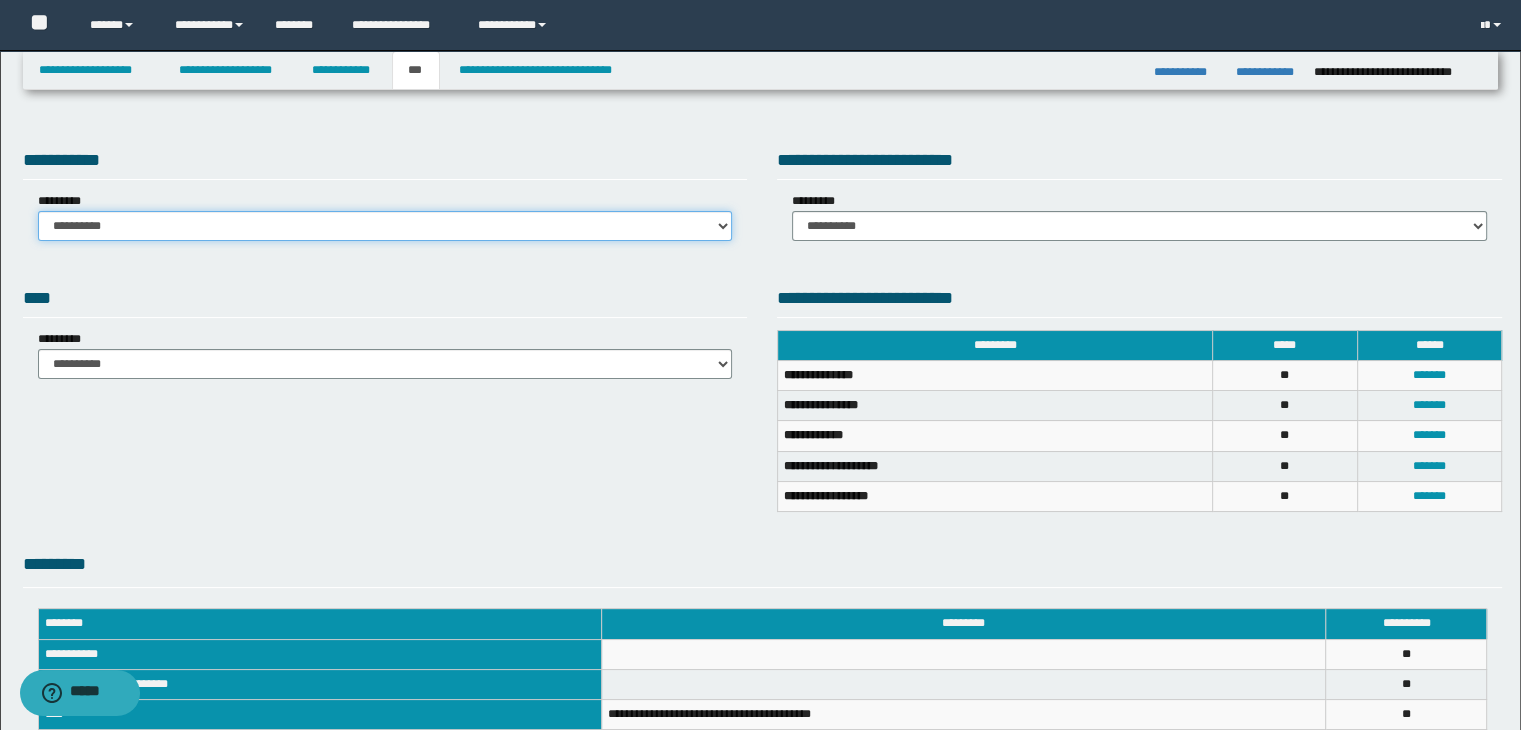 click on "**********" at bounding box center [385, 226] 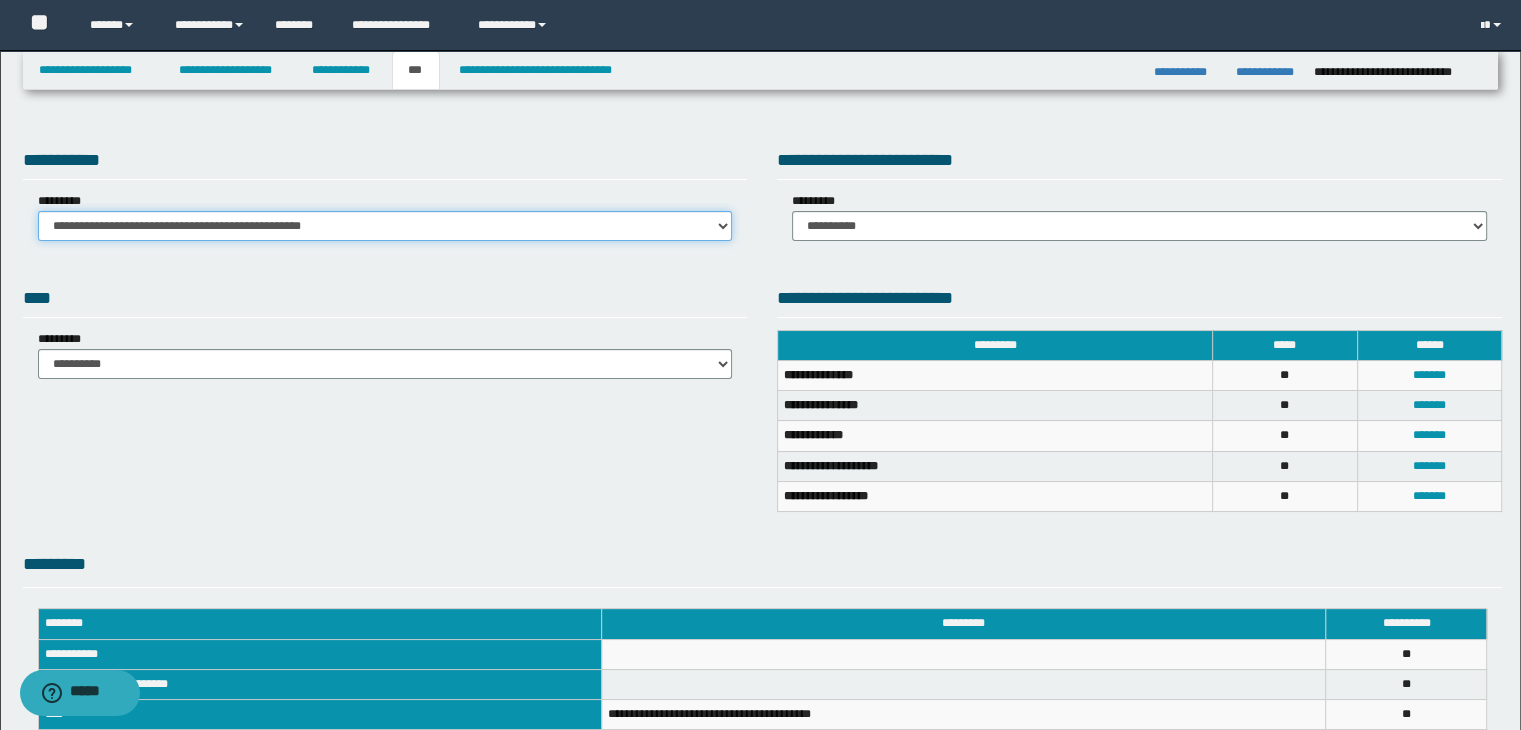 click on "**********" at bounding box center (385, 226) 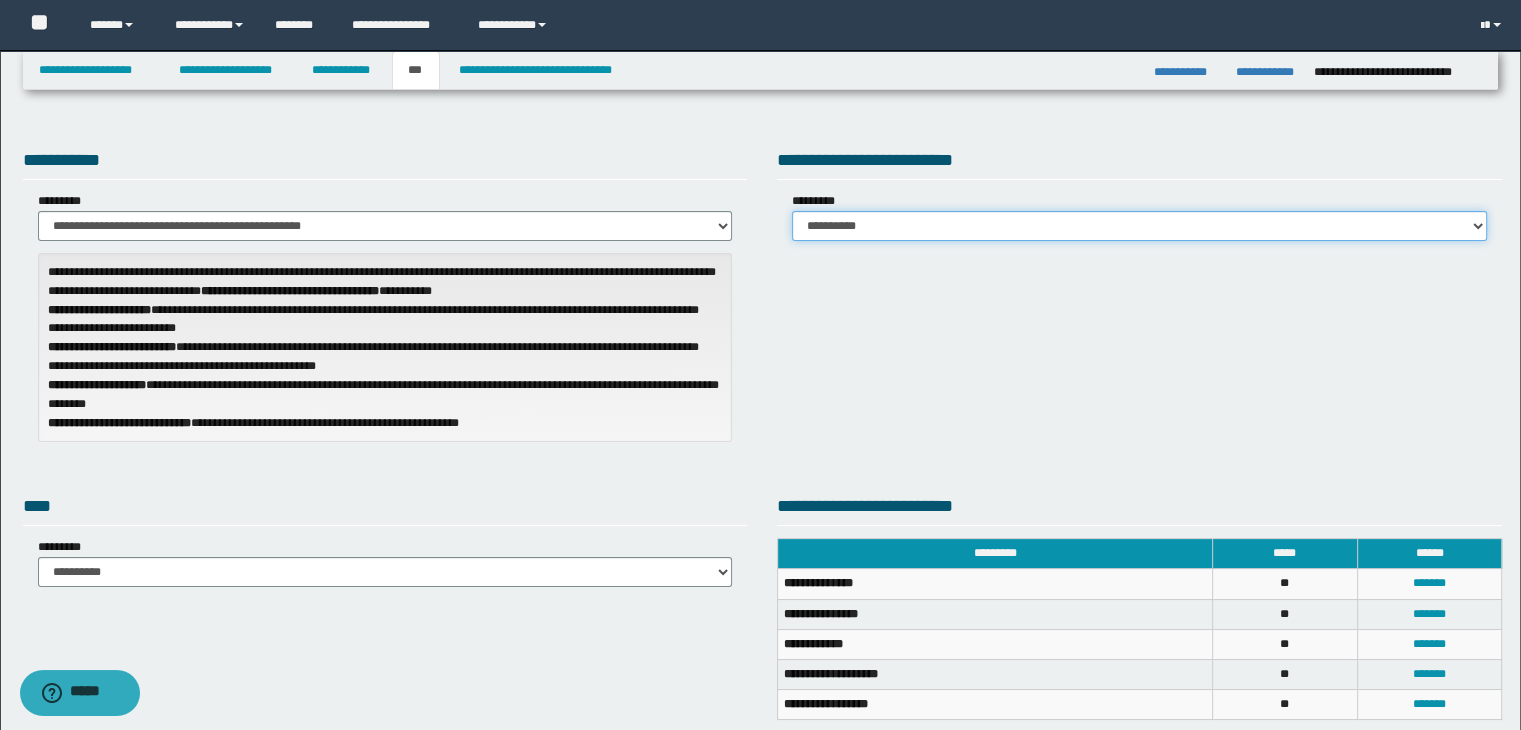 click on "**********" at bounding box center (1139, 226) 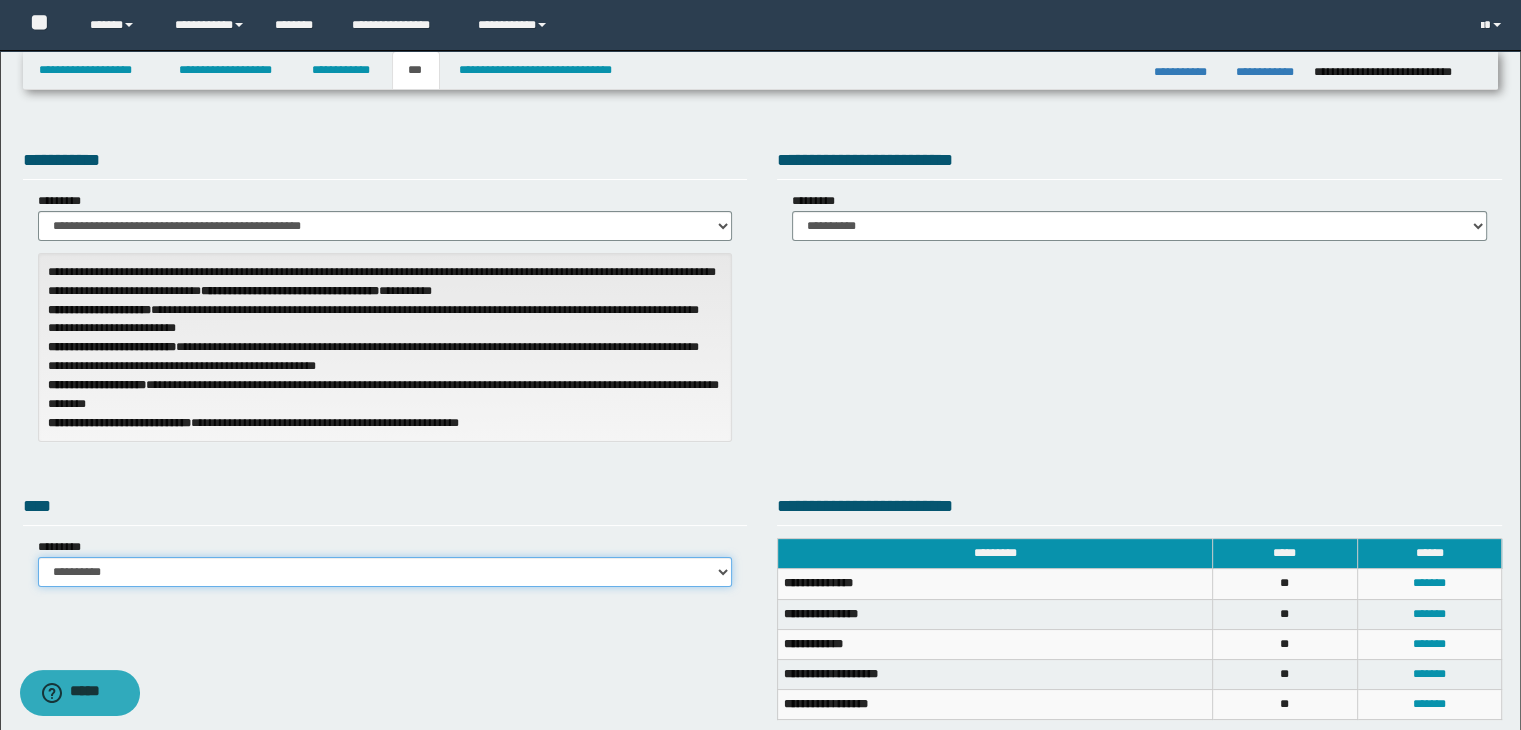 click on "**********" at bounding box center (385, 572) 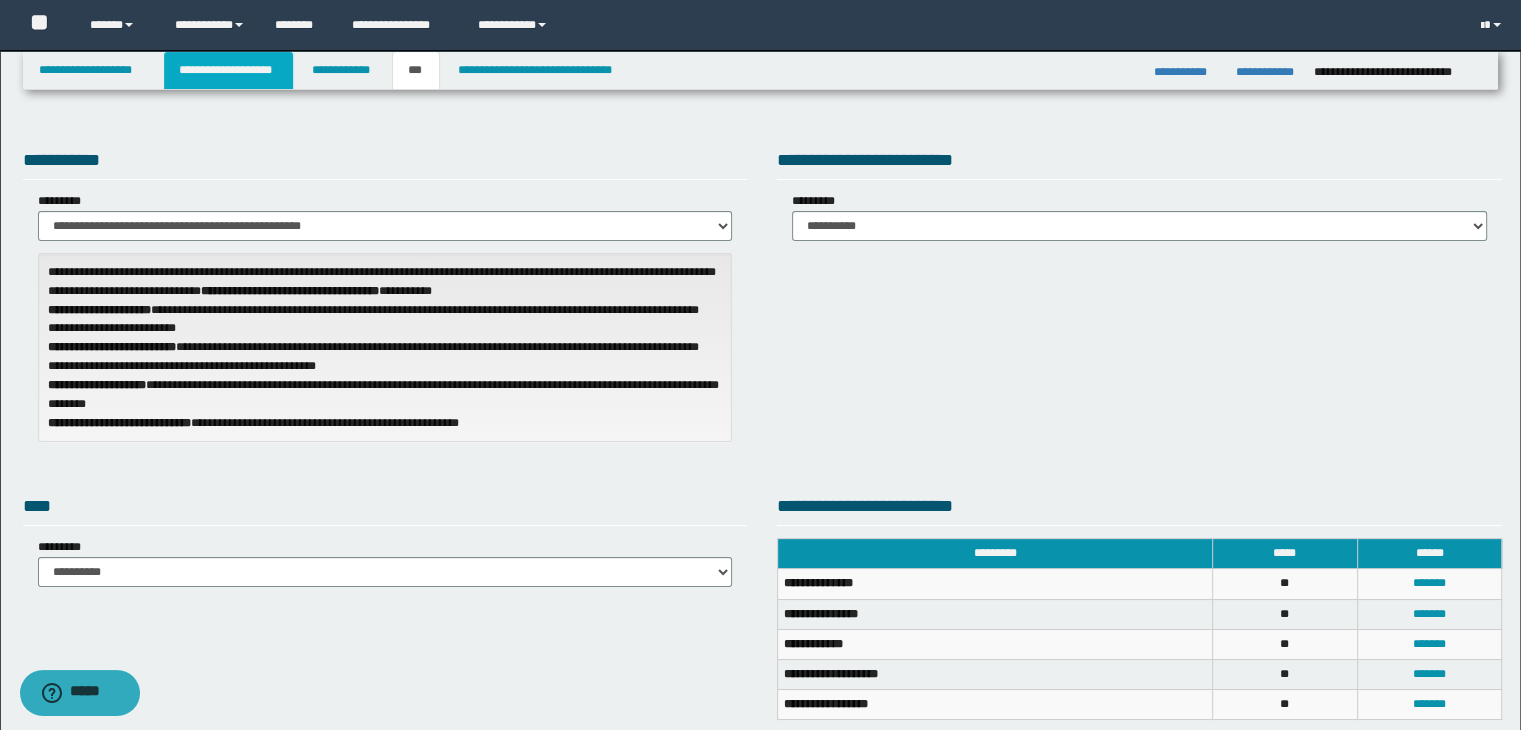click on "**********" at bounding box center [228, 70] 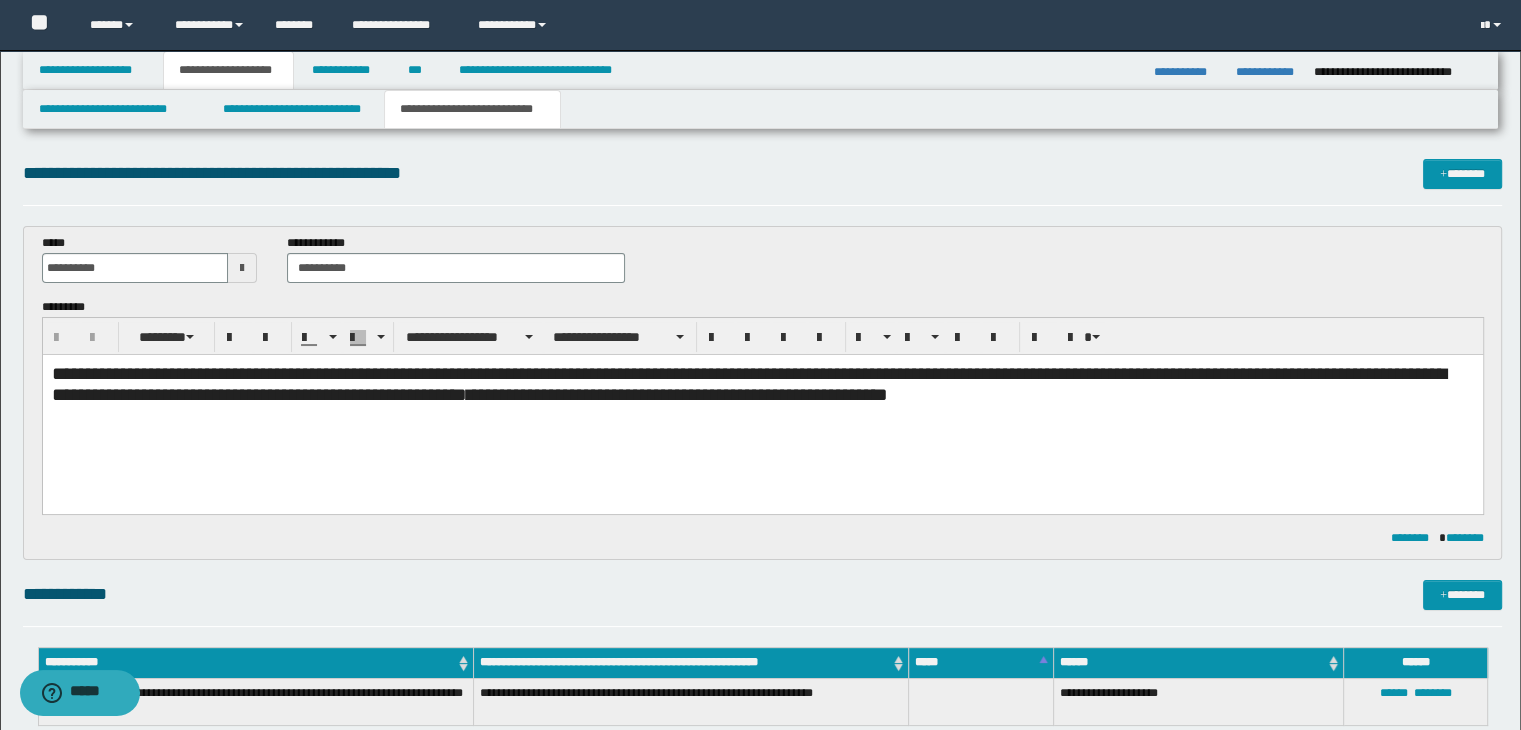 click on "**********" at bounding box center (472, 109) 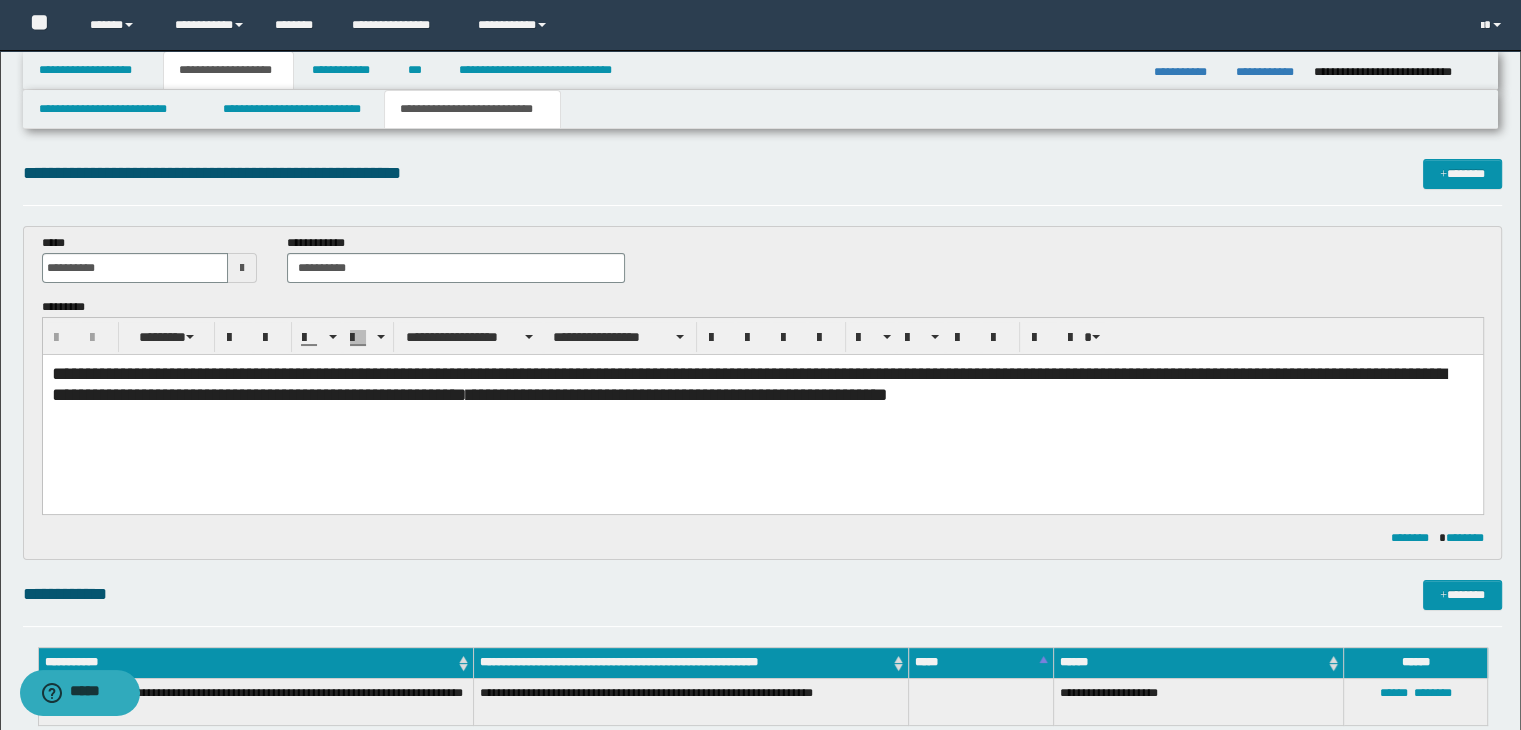 click on "**********" at bounding box center (472, 109) 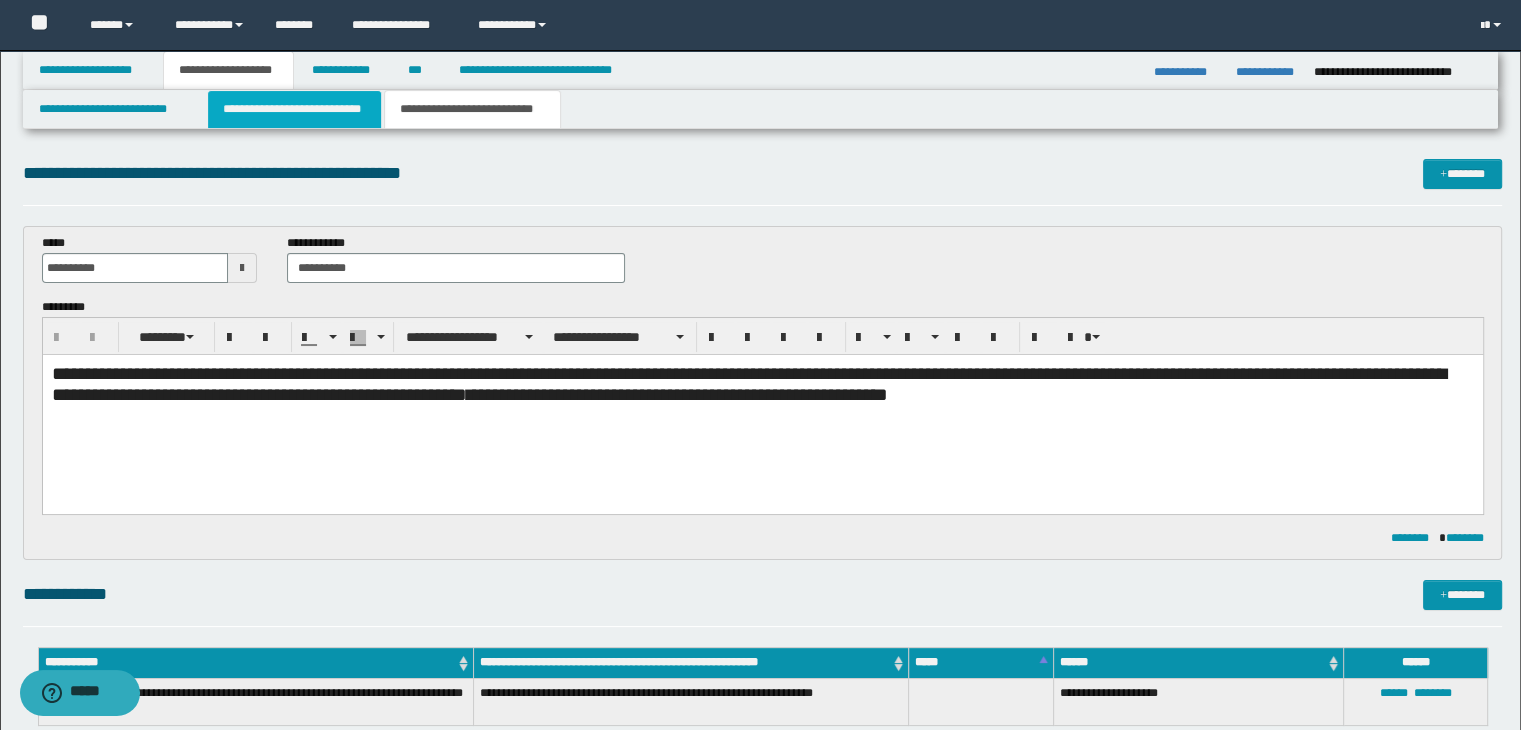 click on "**********" at bounding box center (294, 109) 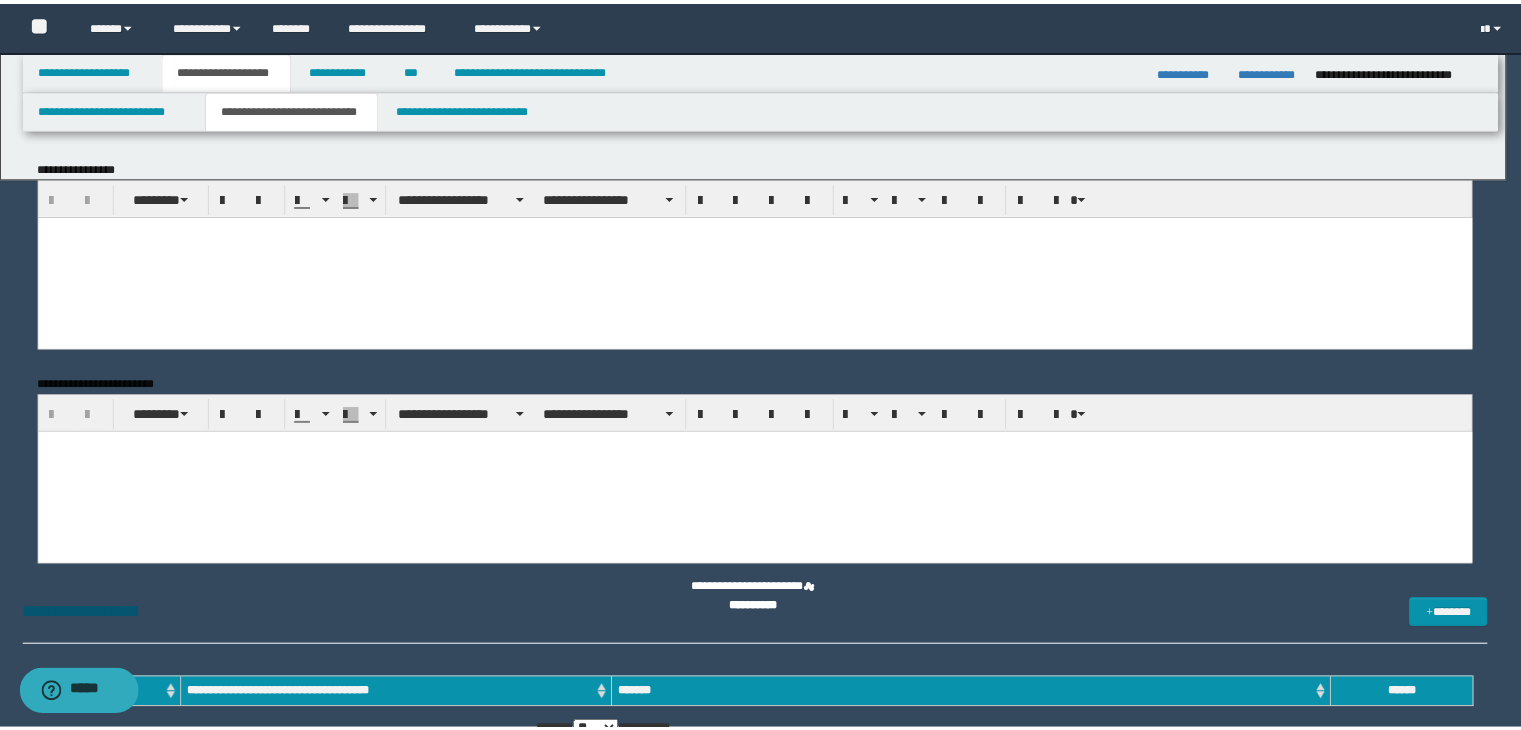 scroll, scrollTop: 0, scrollLeft: 0, axis: both 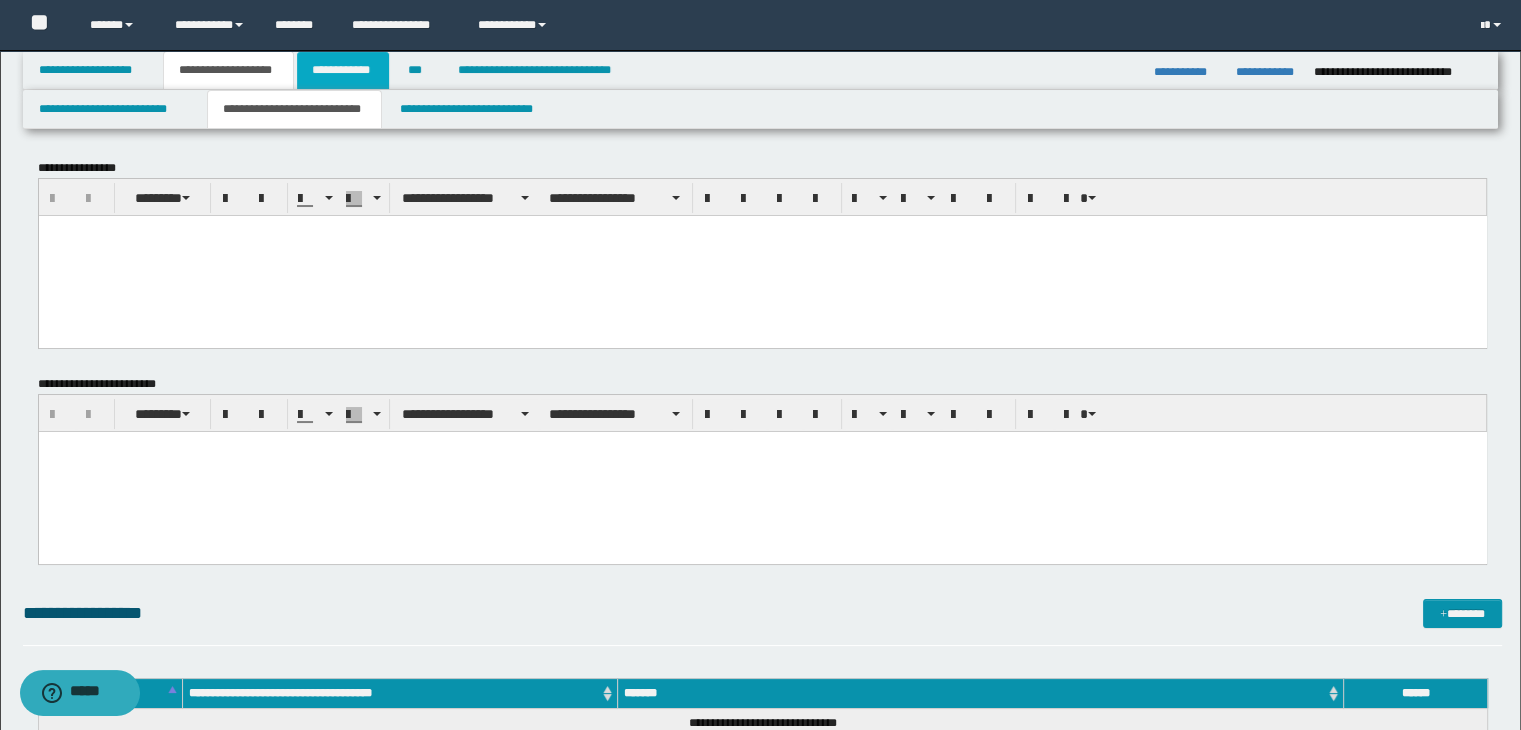 click on "**********" at bounding box center [343, 70] 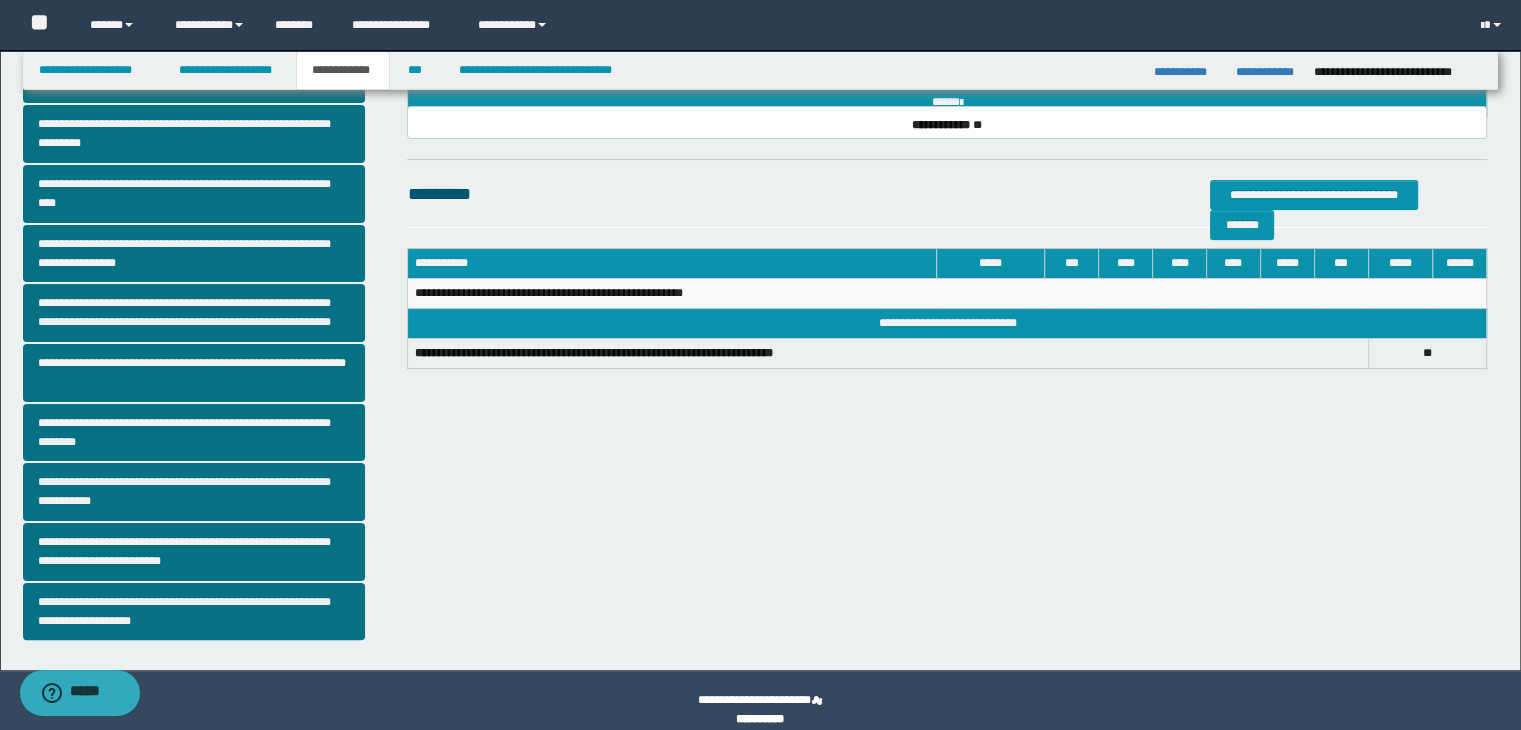 scroll, scrollTop: 359, scrollLeft: 0, axis: vertical 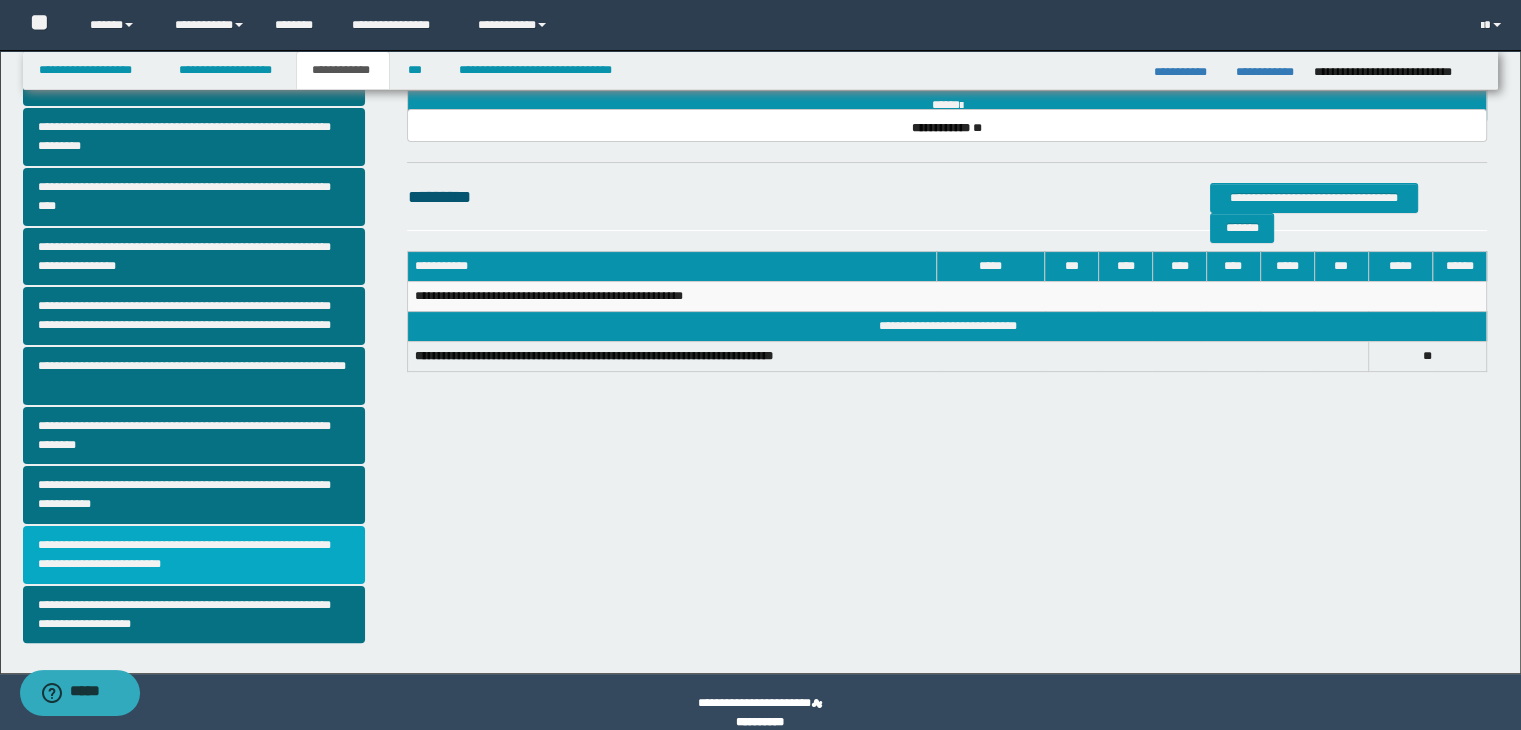 click on "**********" at bounding box center (194, 555) 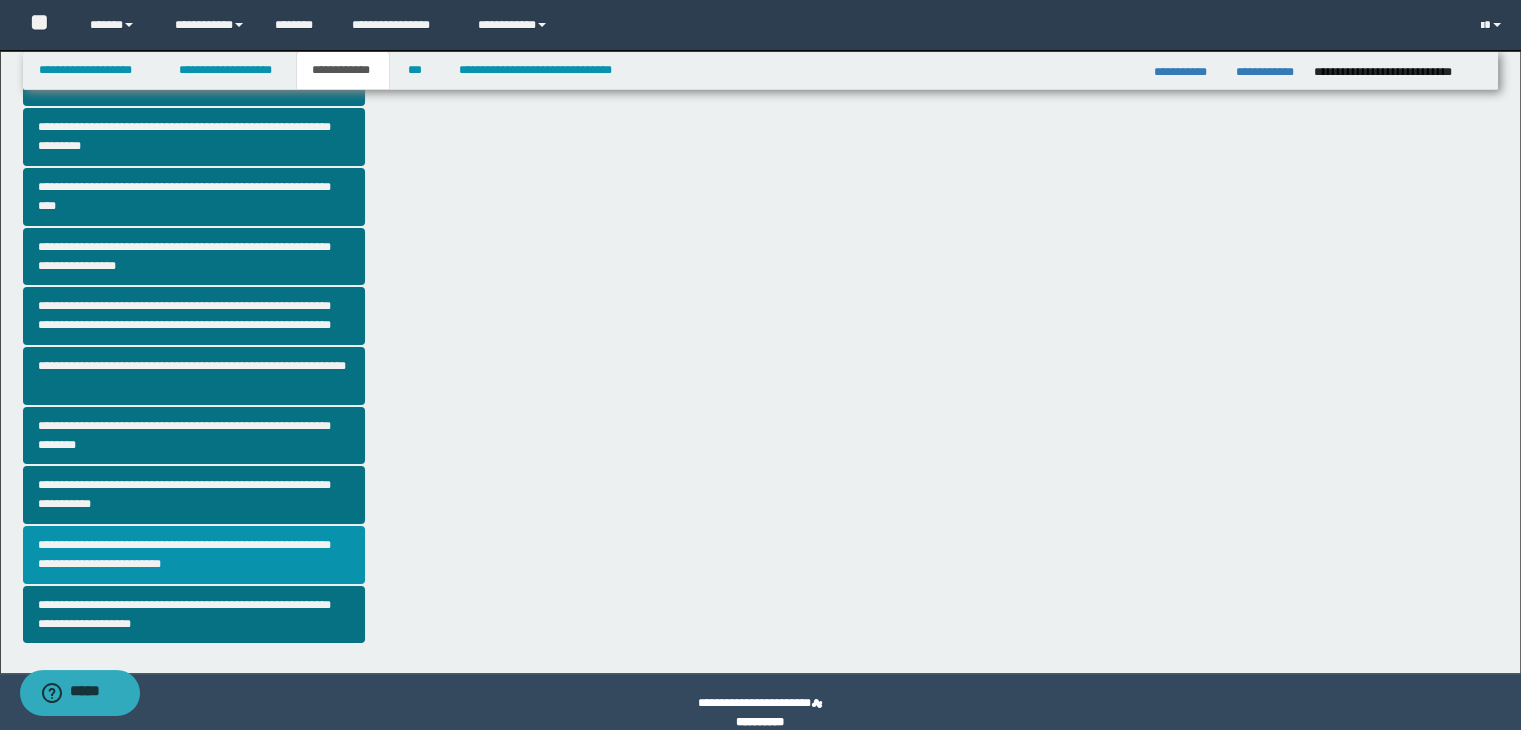 scroll, scrollTop: 0, scrollLeft: 0, axis: both 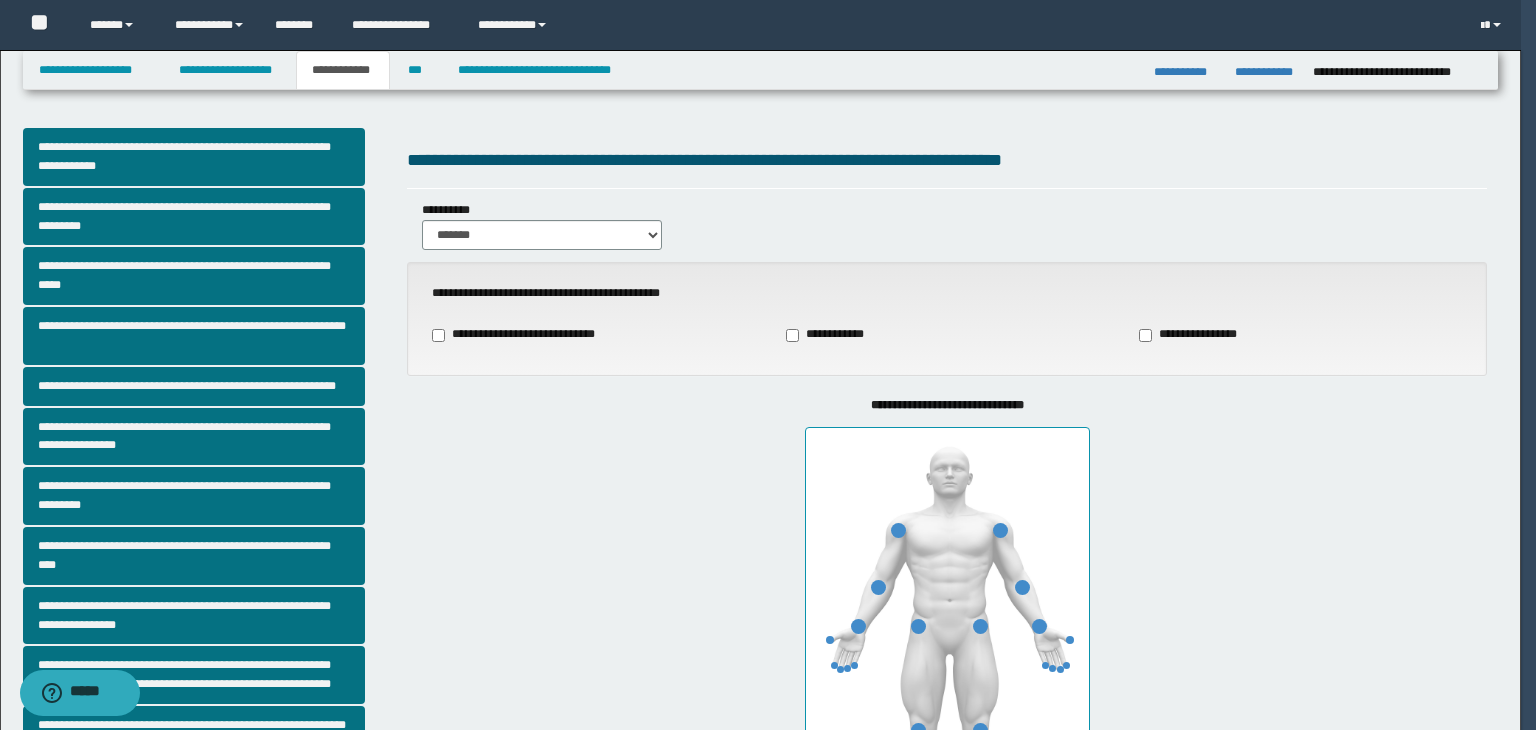type on "**" 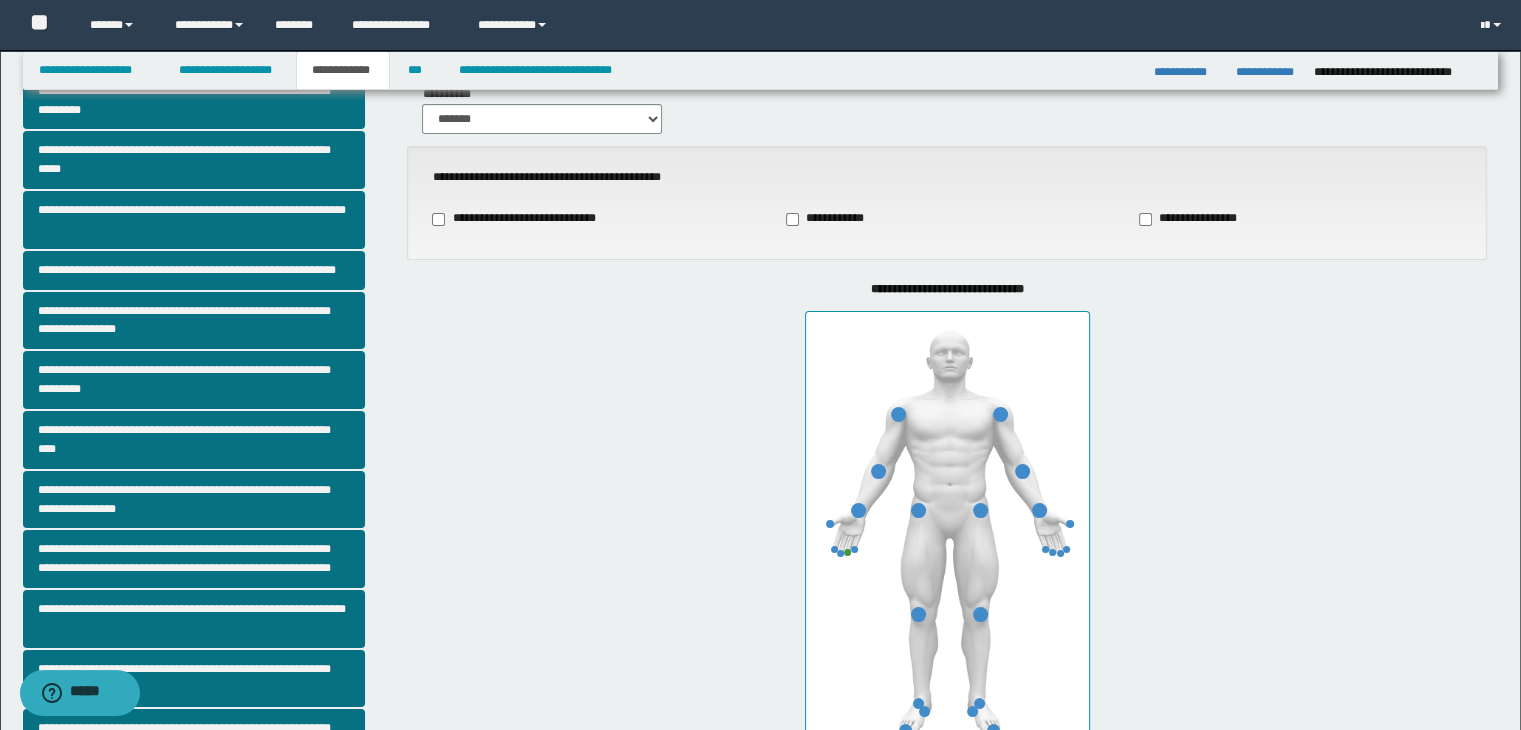 scroll, scrollTop: 0, scrollLeft: 0, axis: both 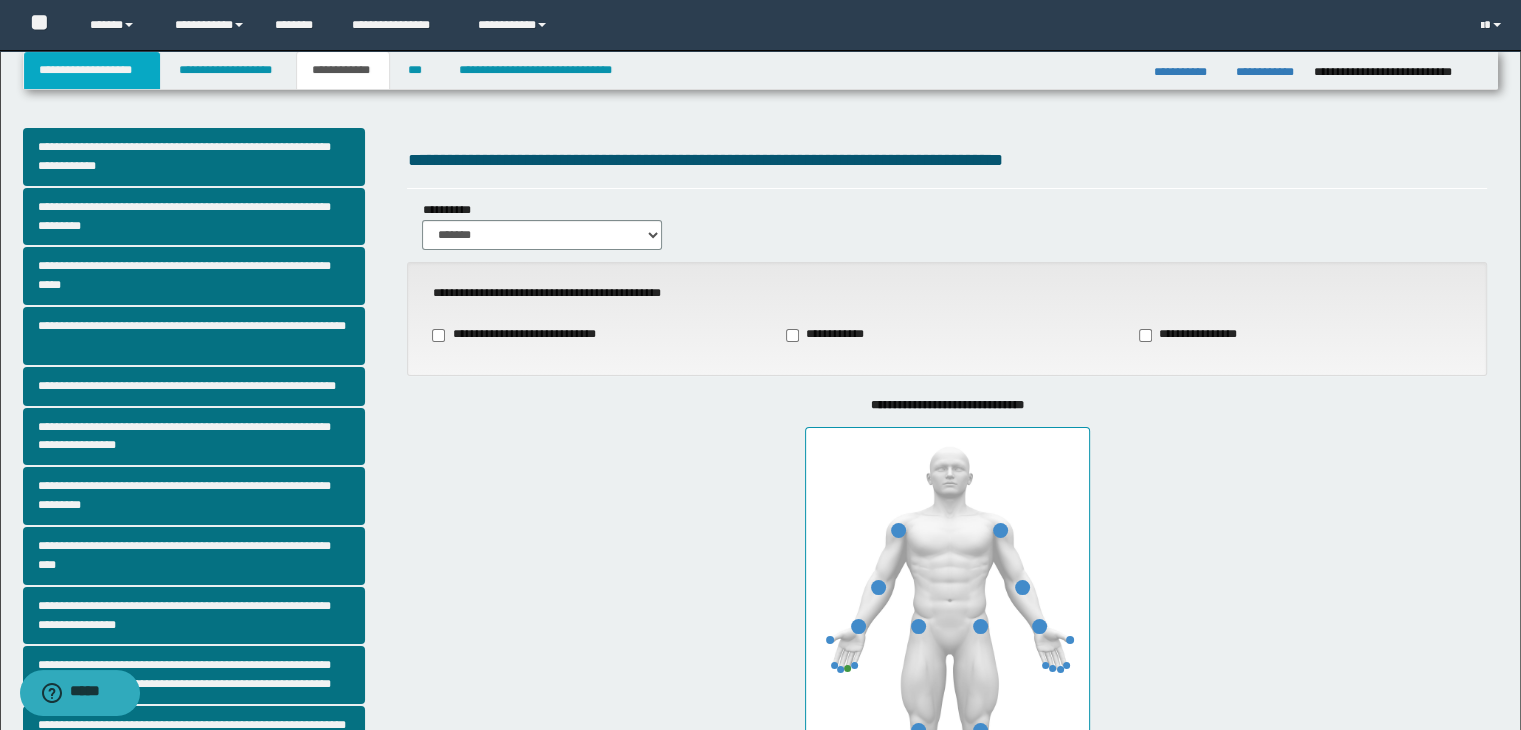 click on "**********" at bounding box center (92, 70) 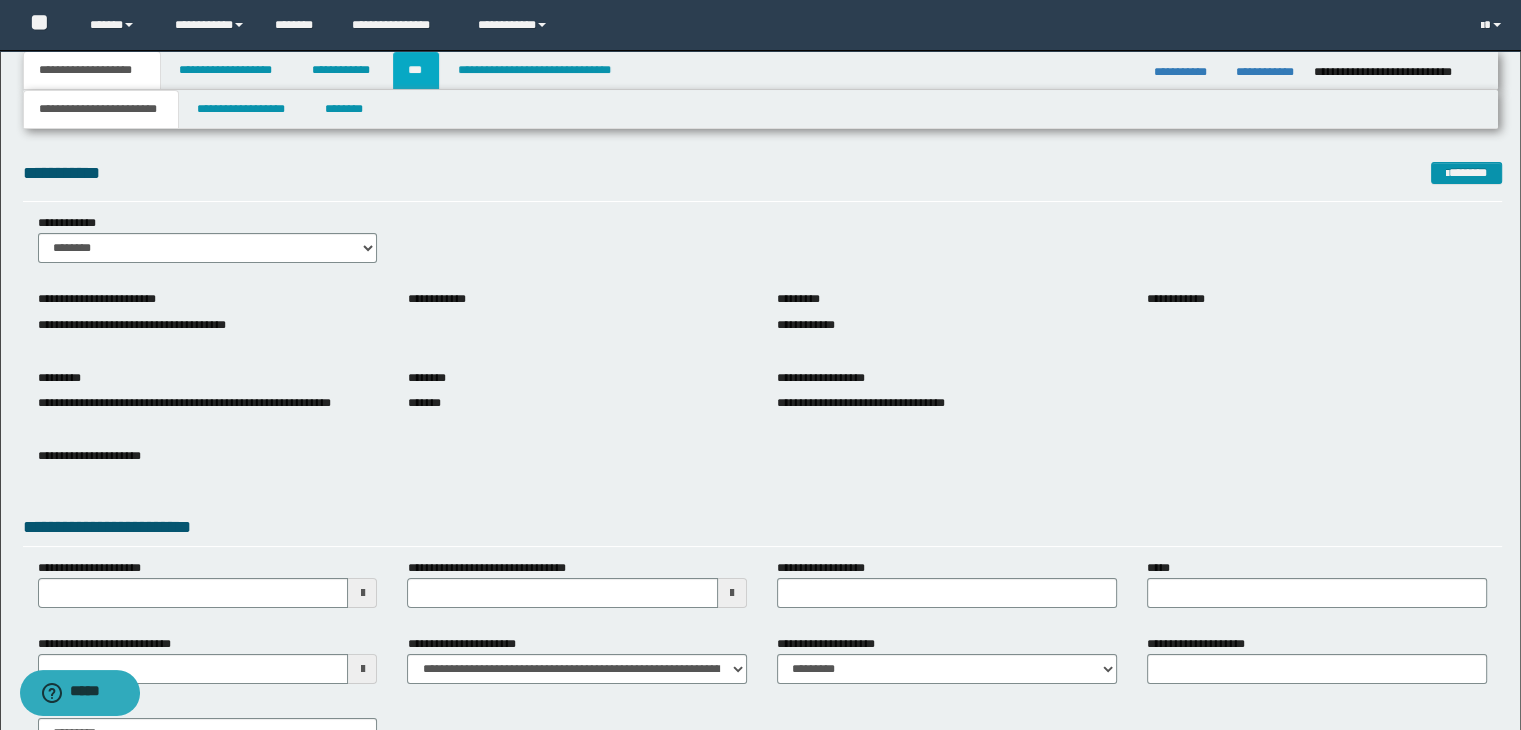 click on "***" at bounding box center [416, 70] 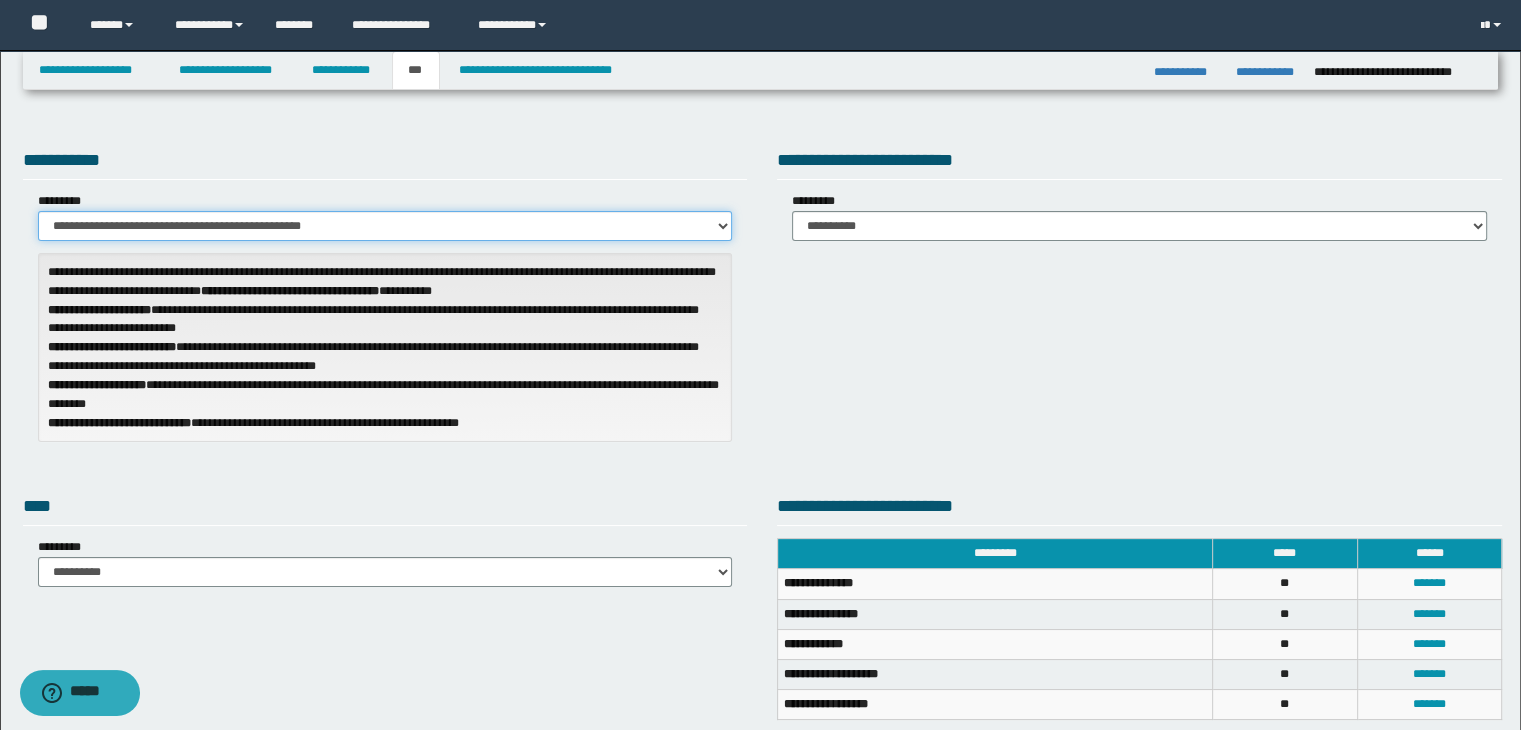 click on "**********" at bounding box center [385, 226] 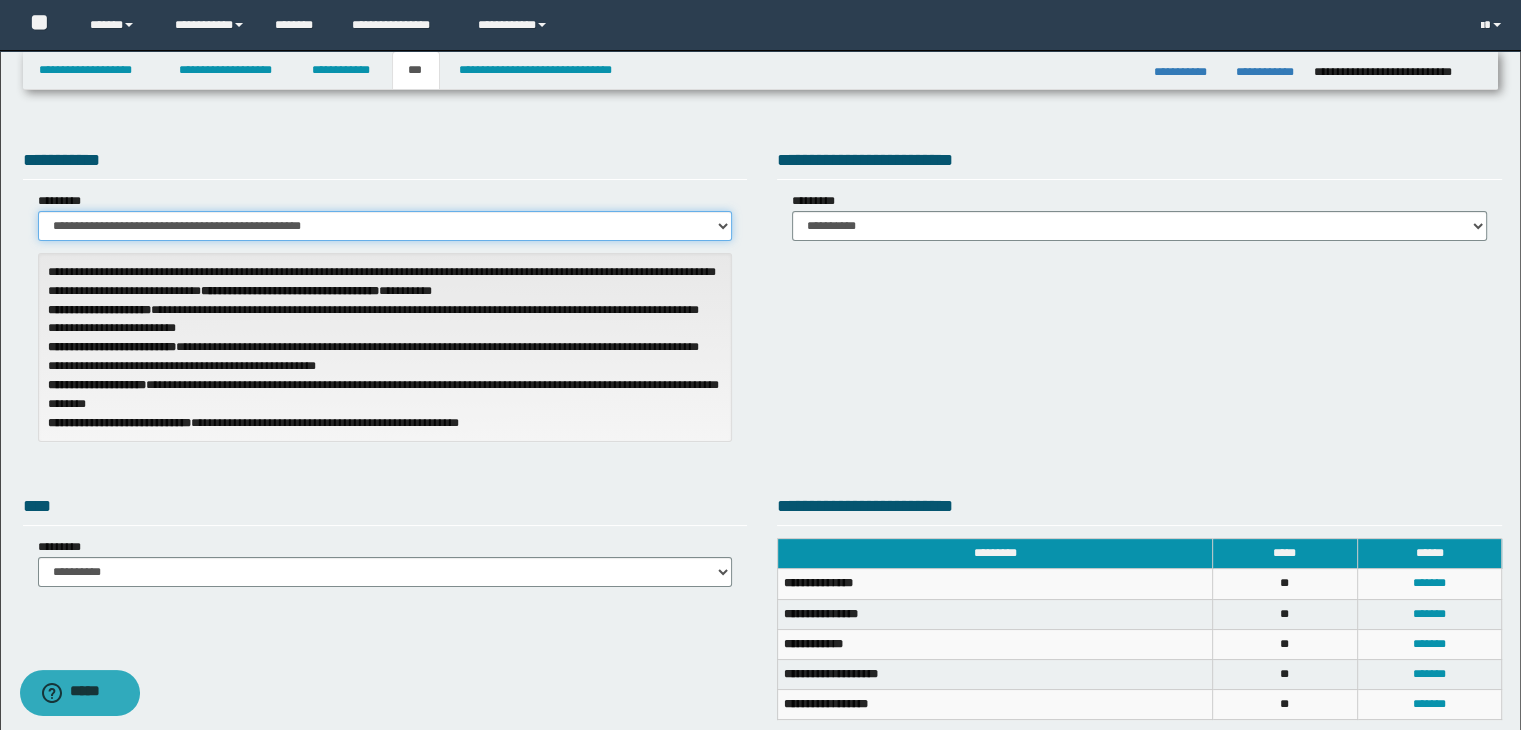 select on "*" 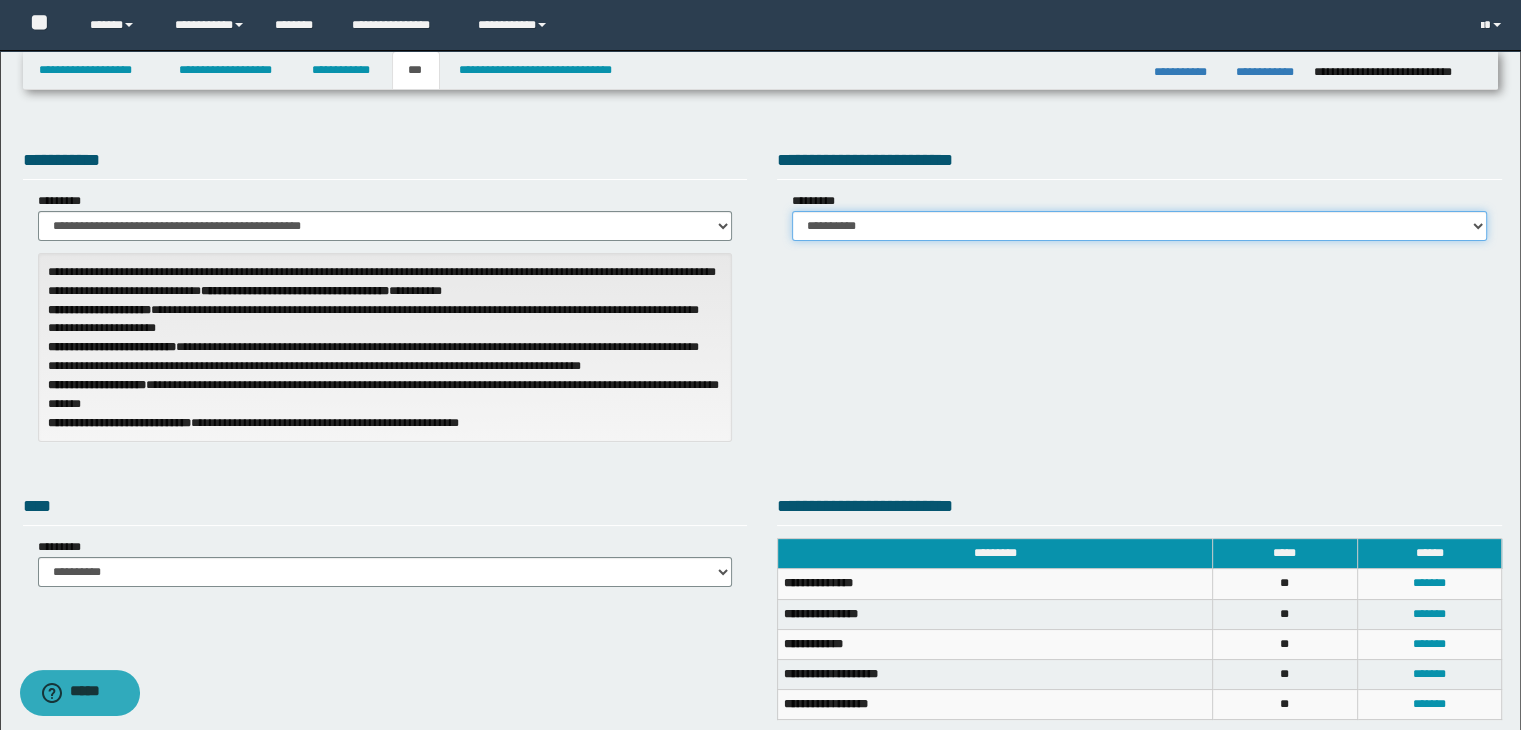 click on "**********" at bounding box center [1139, 226] 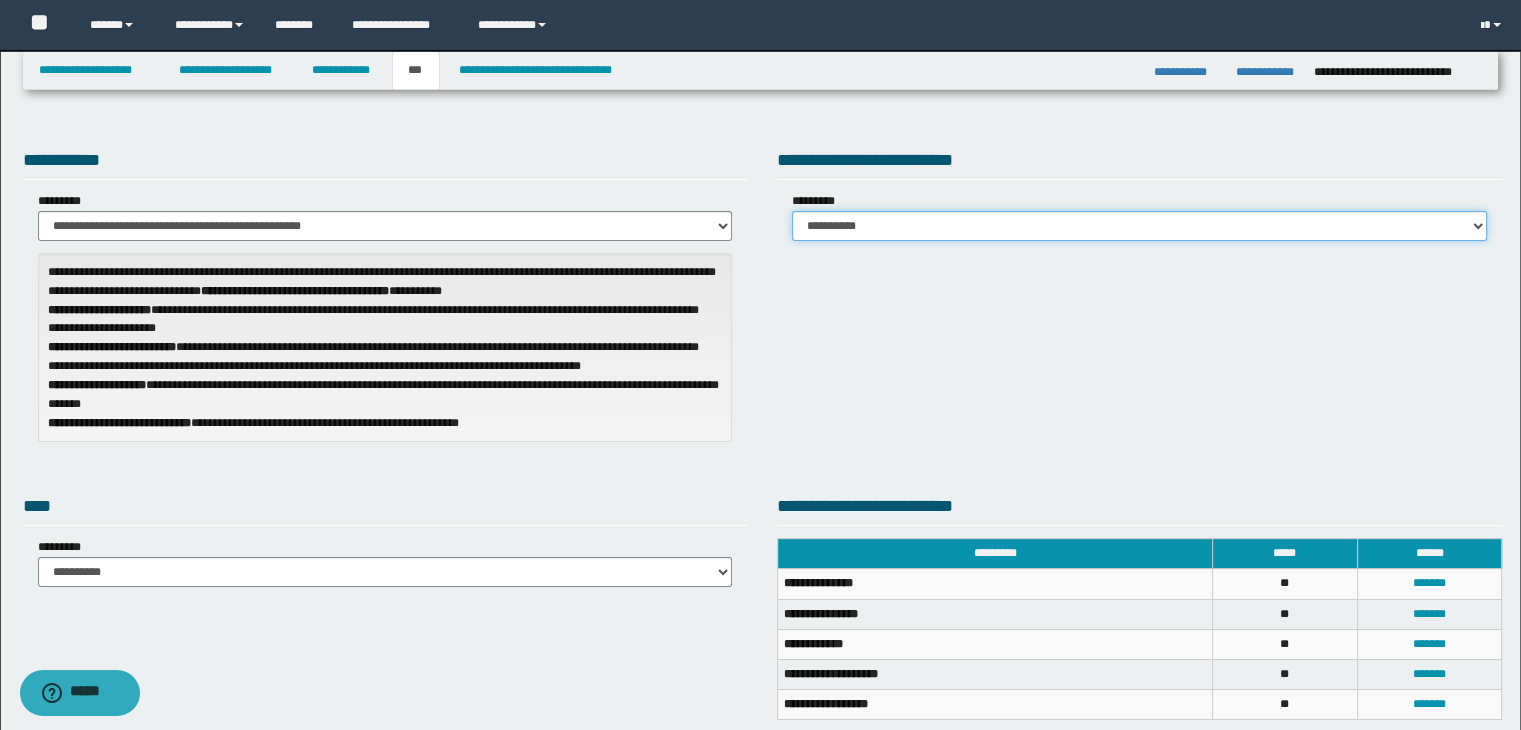 select on "*" 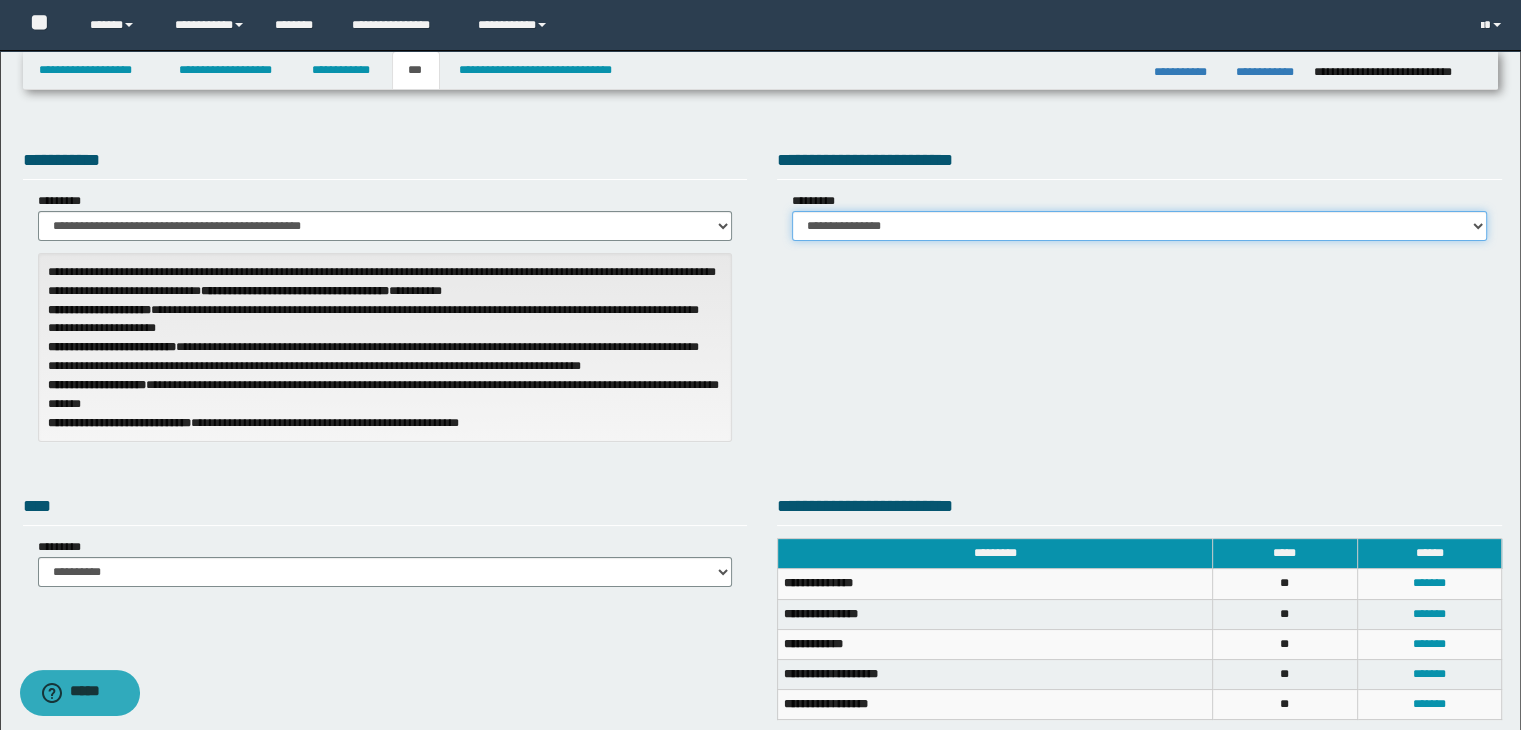 click on "**********" at bounding box center [1139, 226] 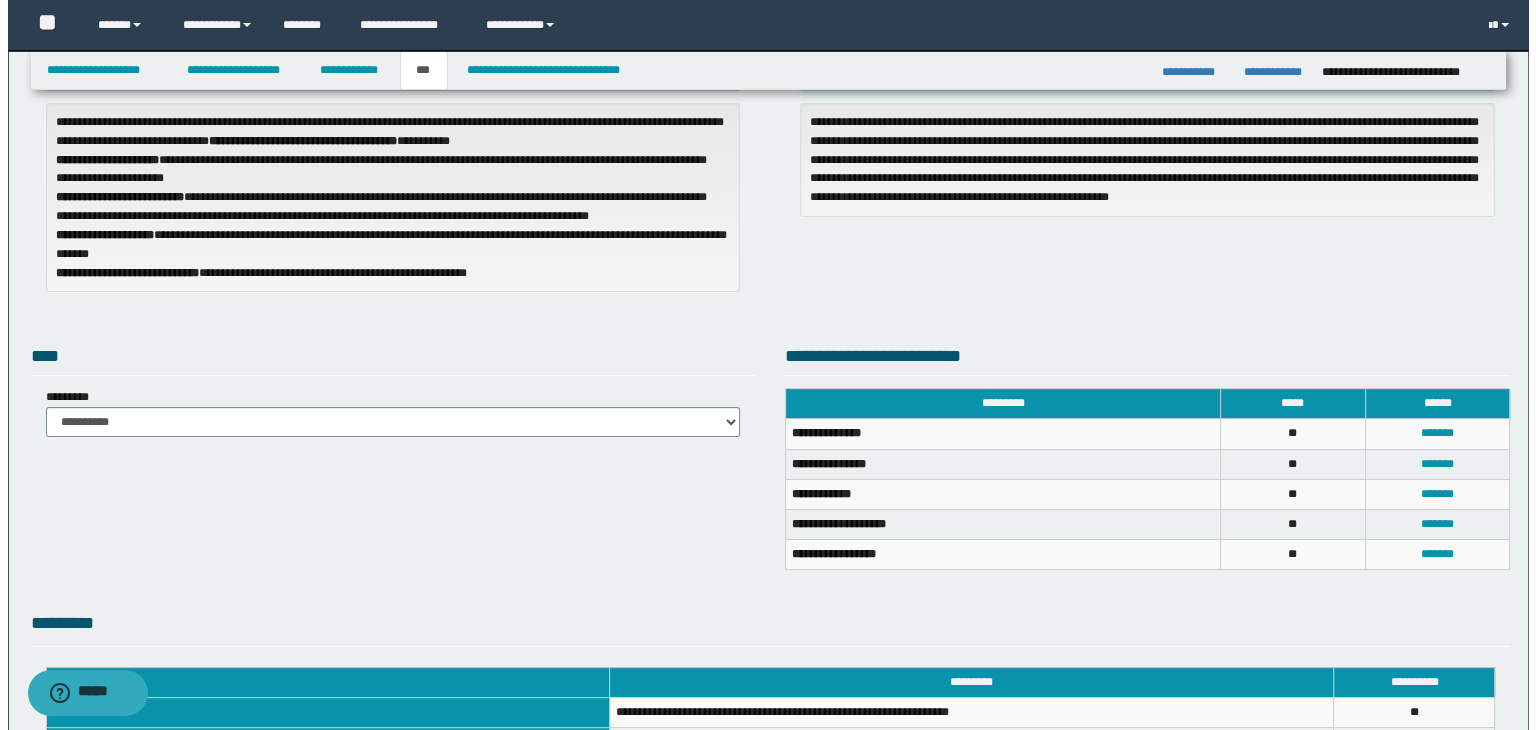 scroll, scrollTop: 148, scrollLeft: 0, axis: vertical 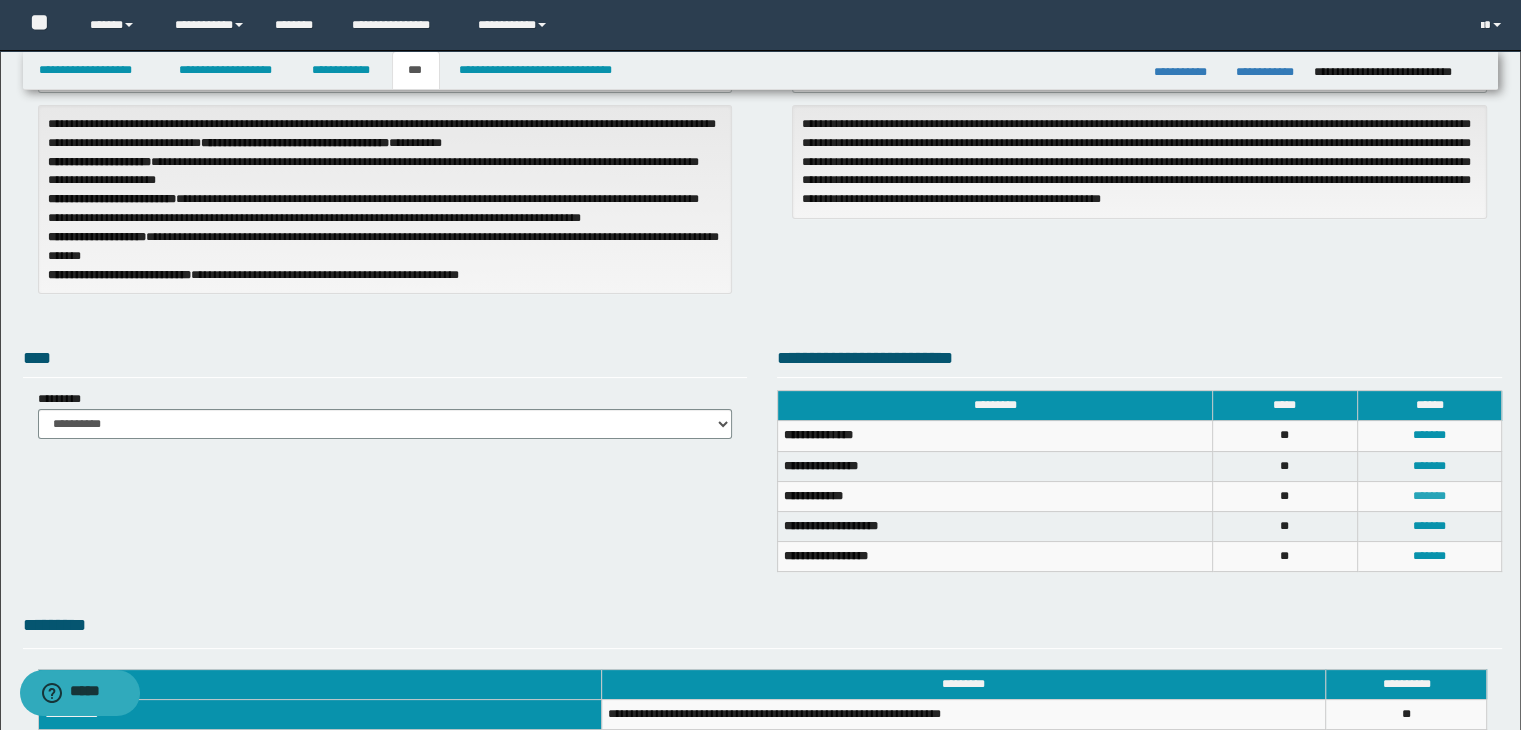 click on "*******" at bounding box center (1429, 496) 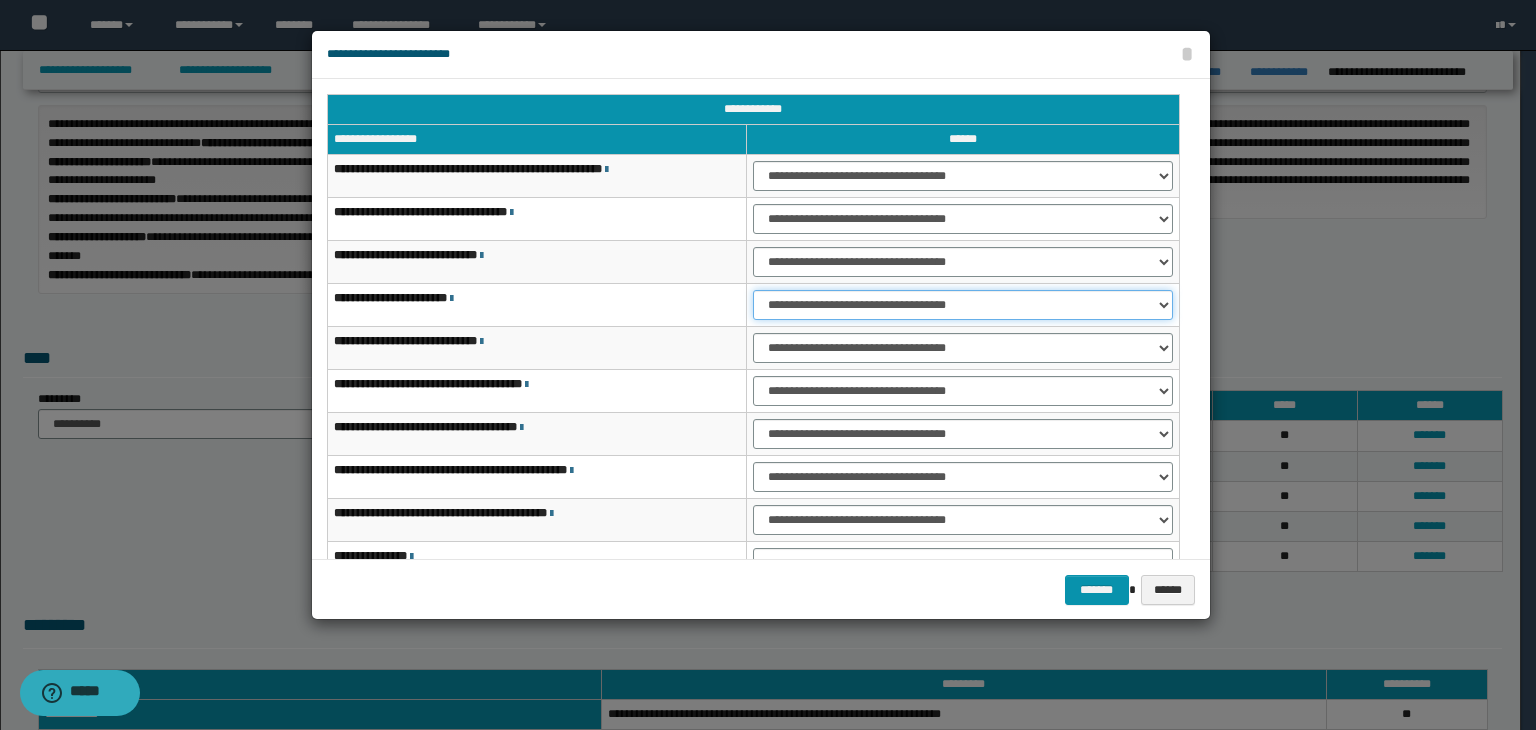 click on "**********" at bounding box center (963, 305) 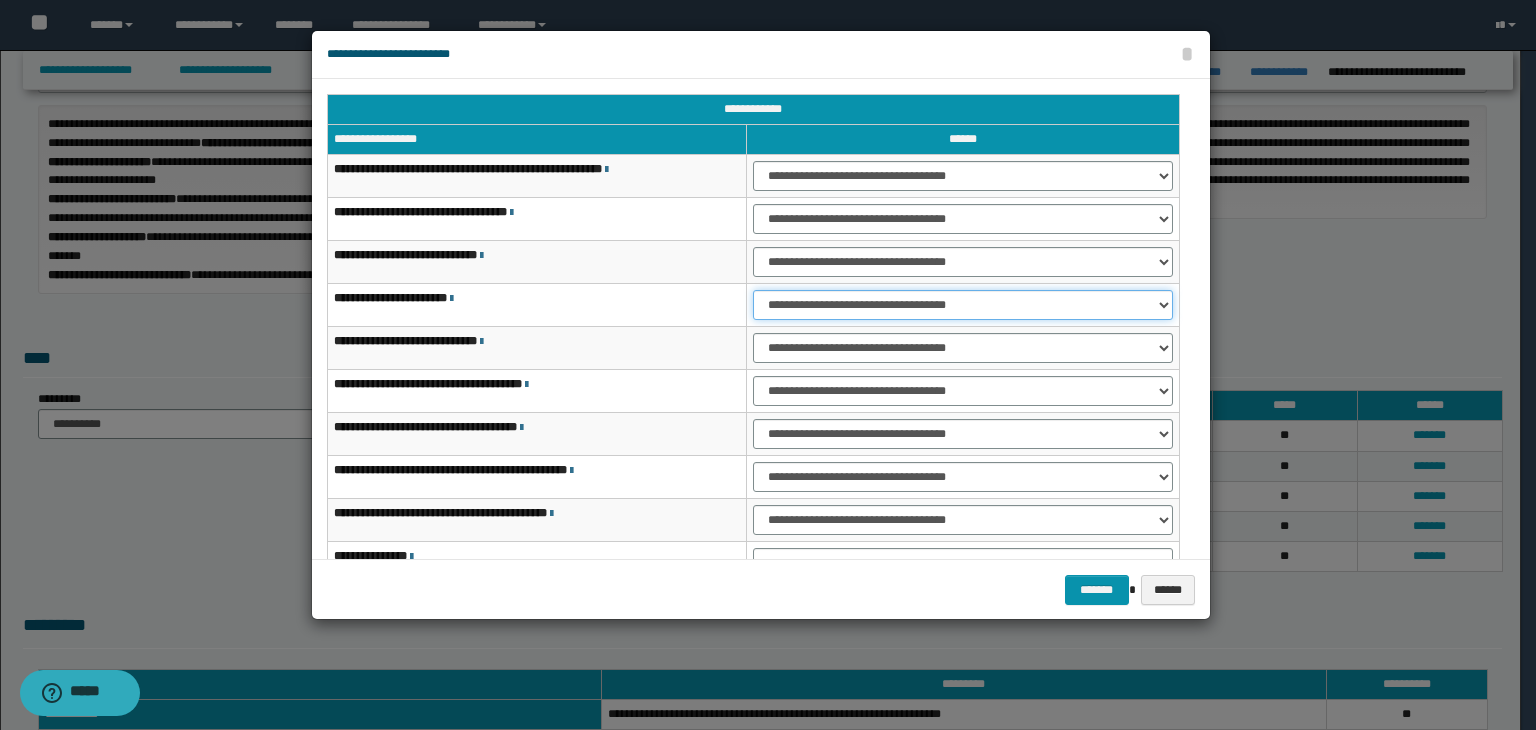 select on "***" 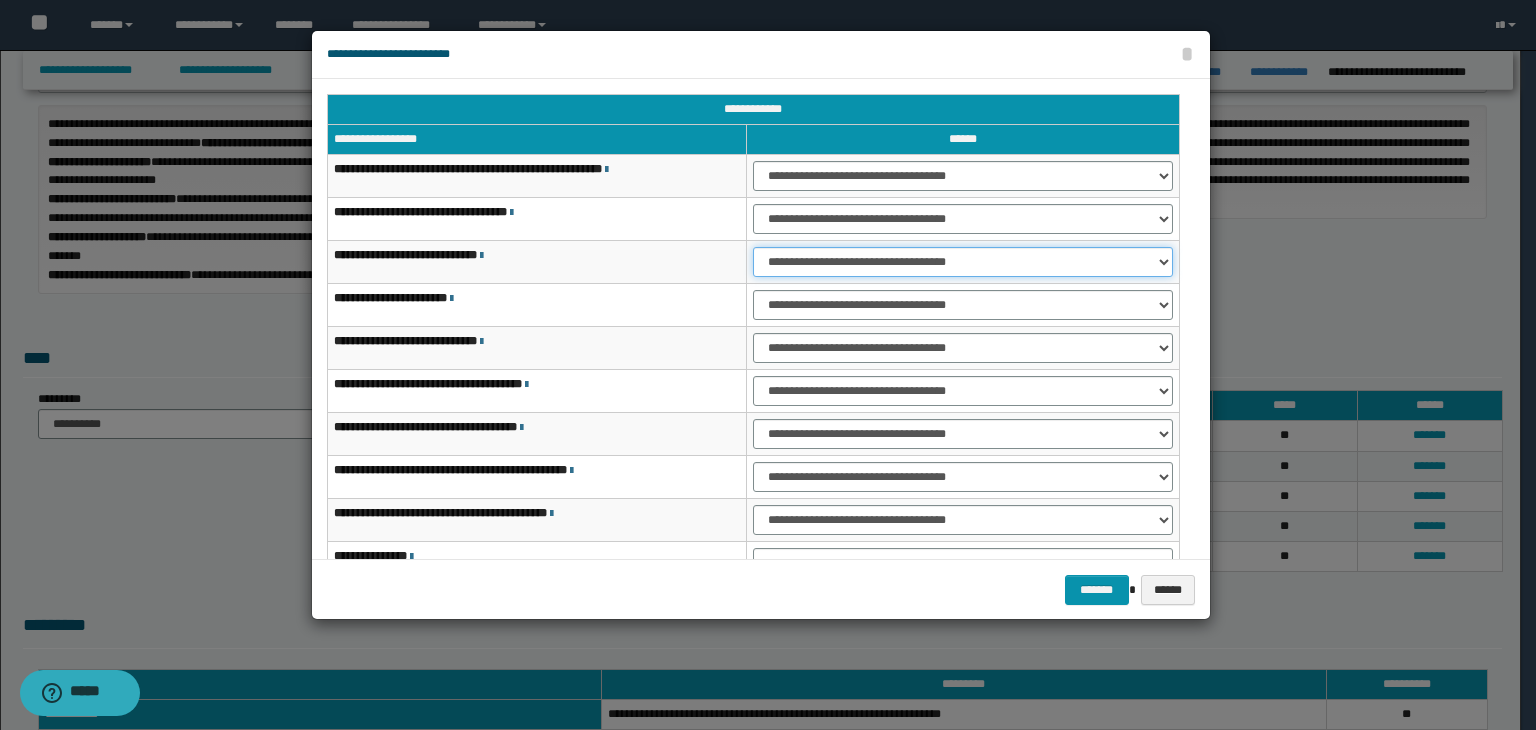 click on "**********" at bounding box center [963, 262] 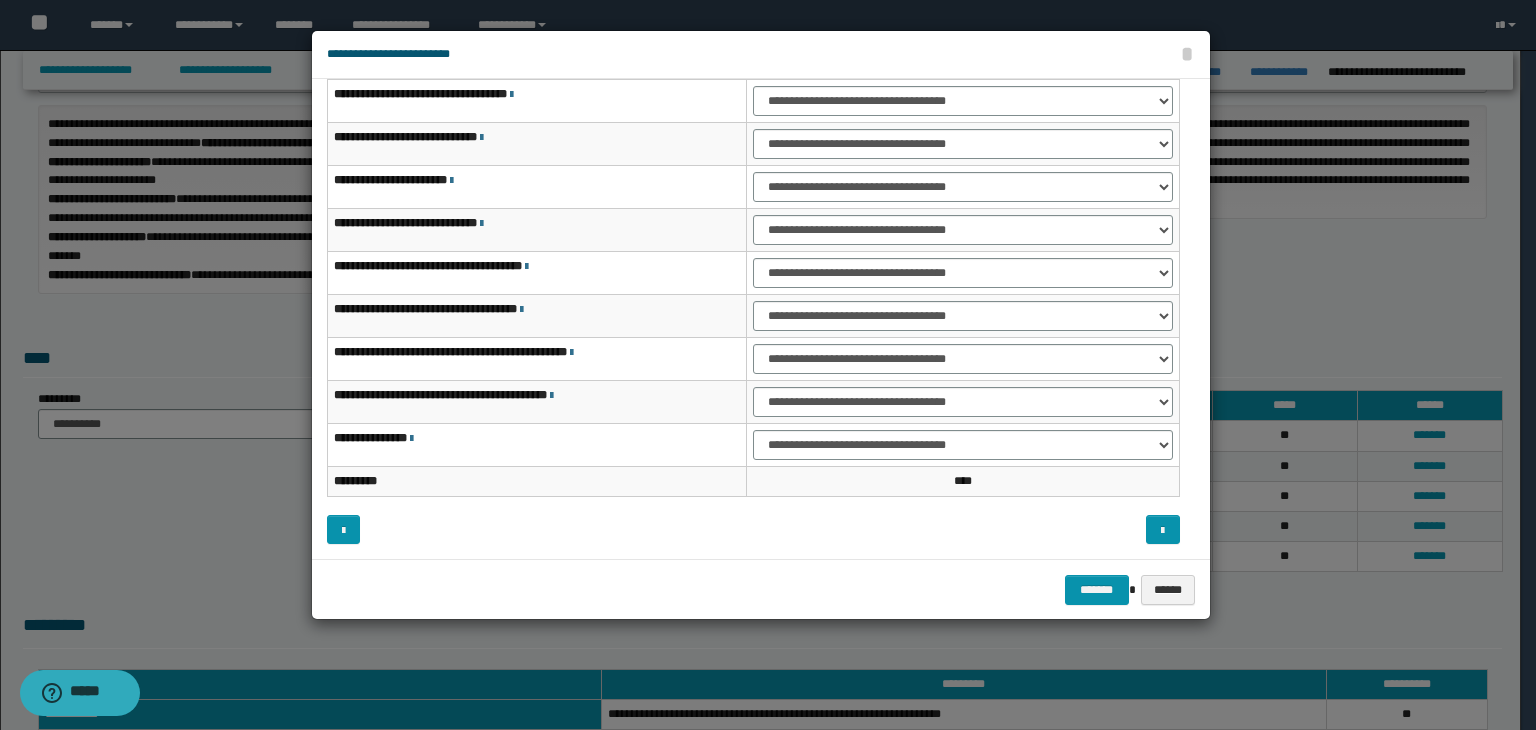 scroll, scrollTop: 0, scrollLeft: 0, axis: both 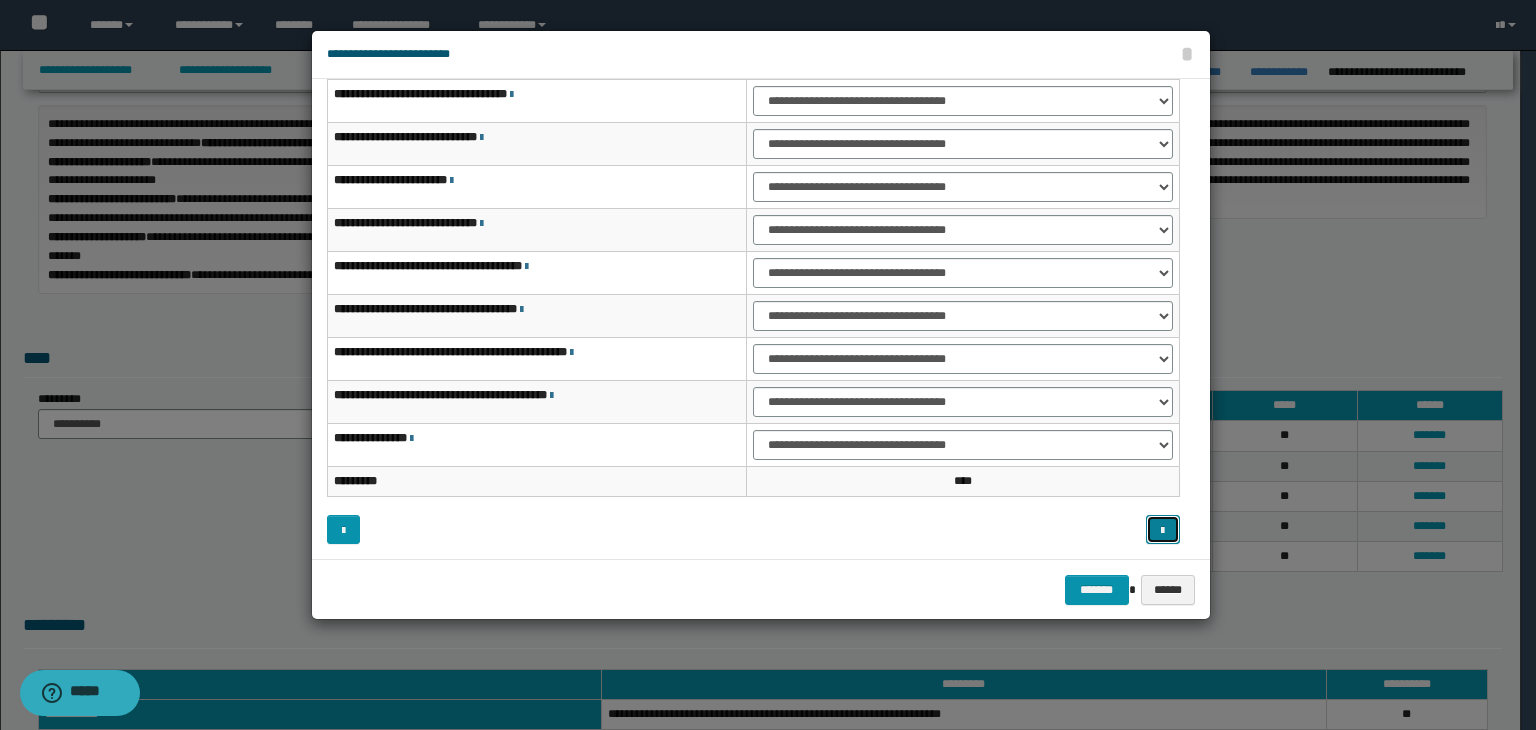 click at bounding box center (1162, 531) 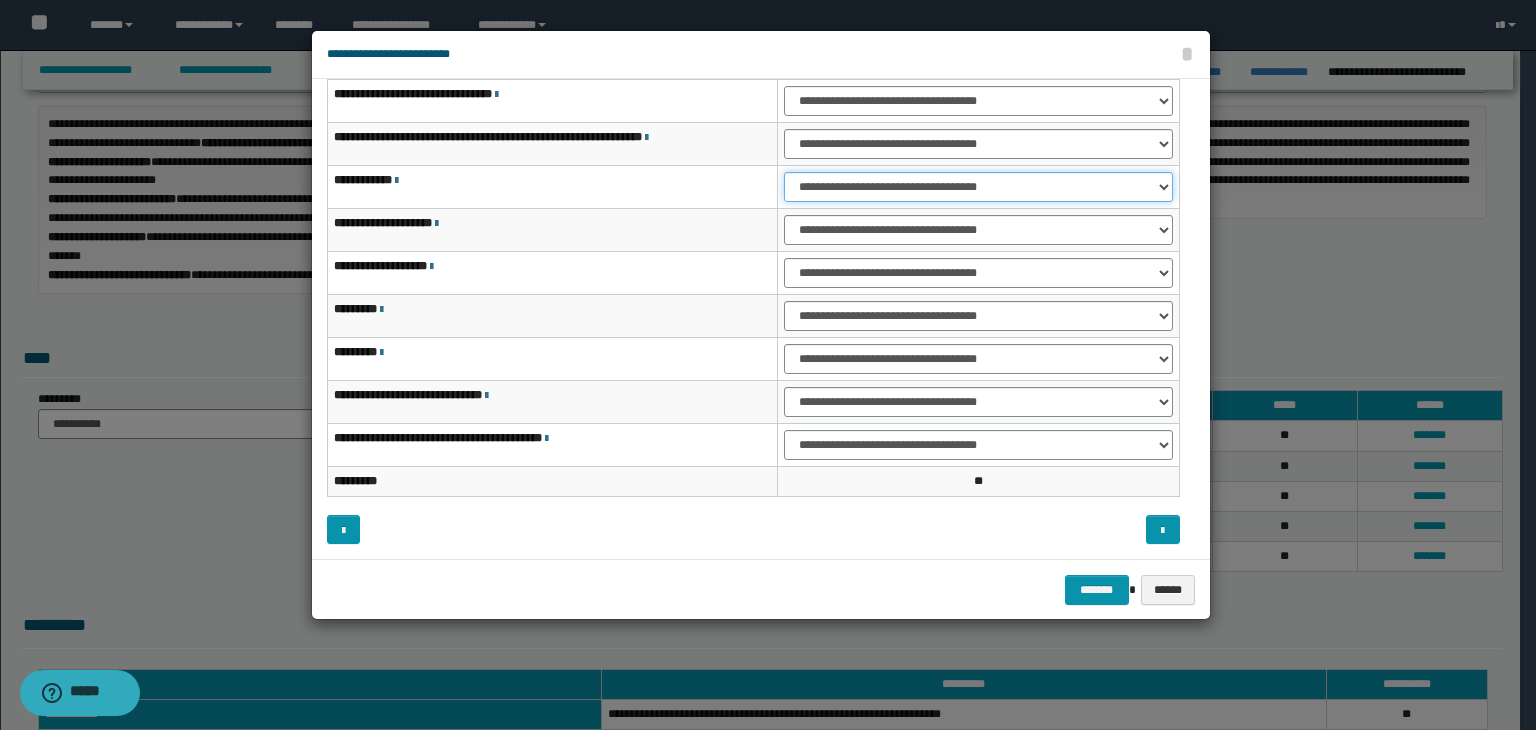 click on "**********" at bounding box center [978, 187] 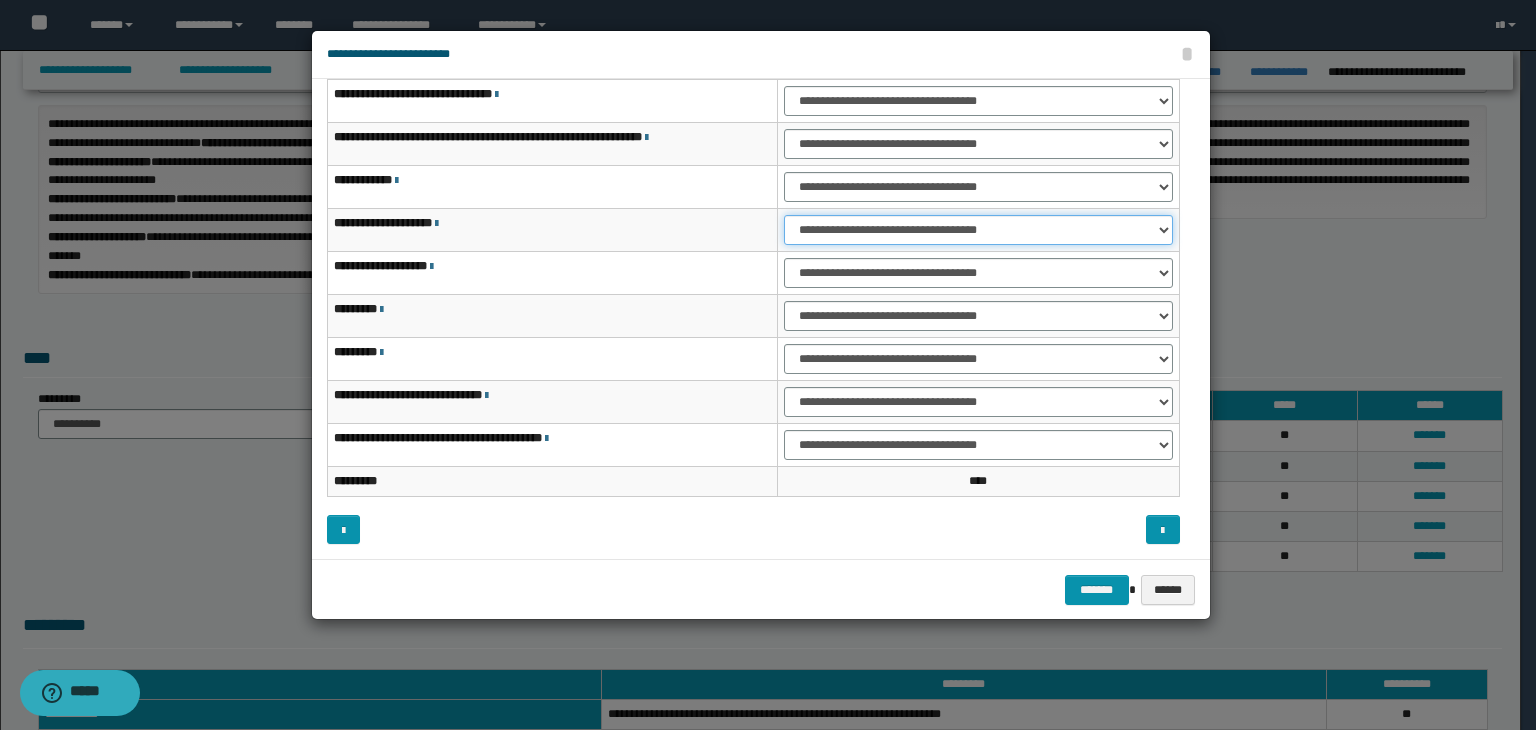 click on "**********" at bounding box center [978, 230] 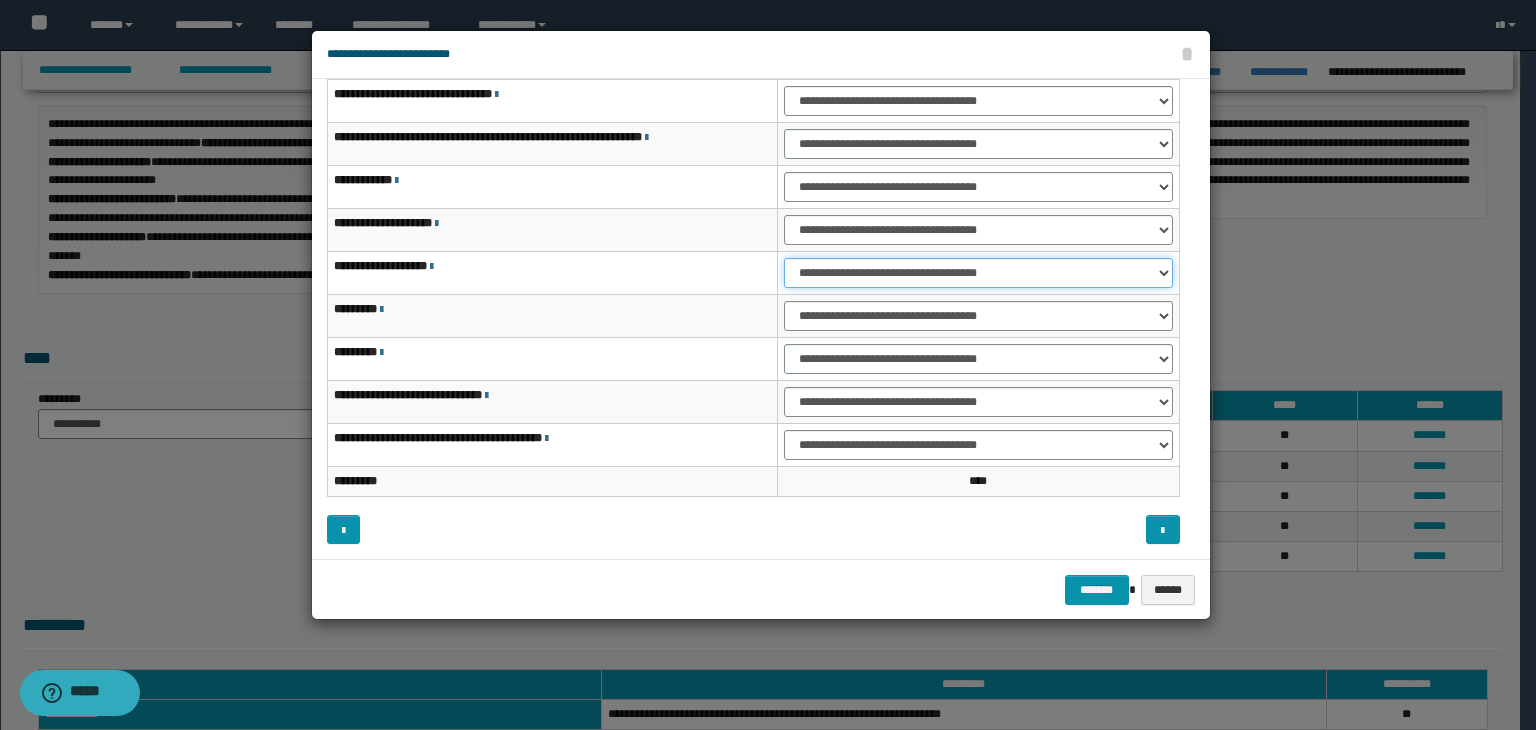 click on "**********" at bounding box center [978, 273] 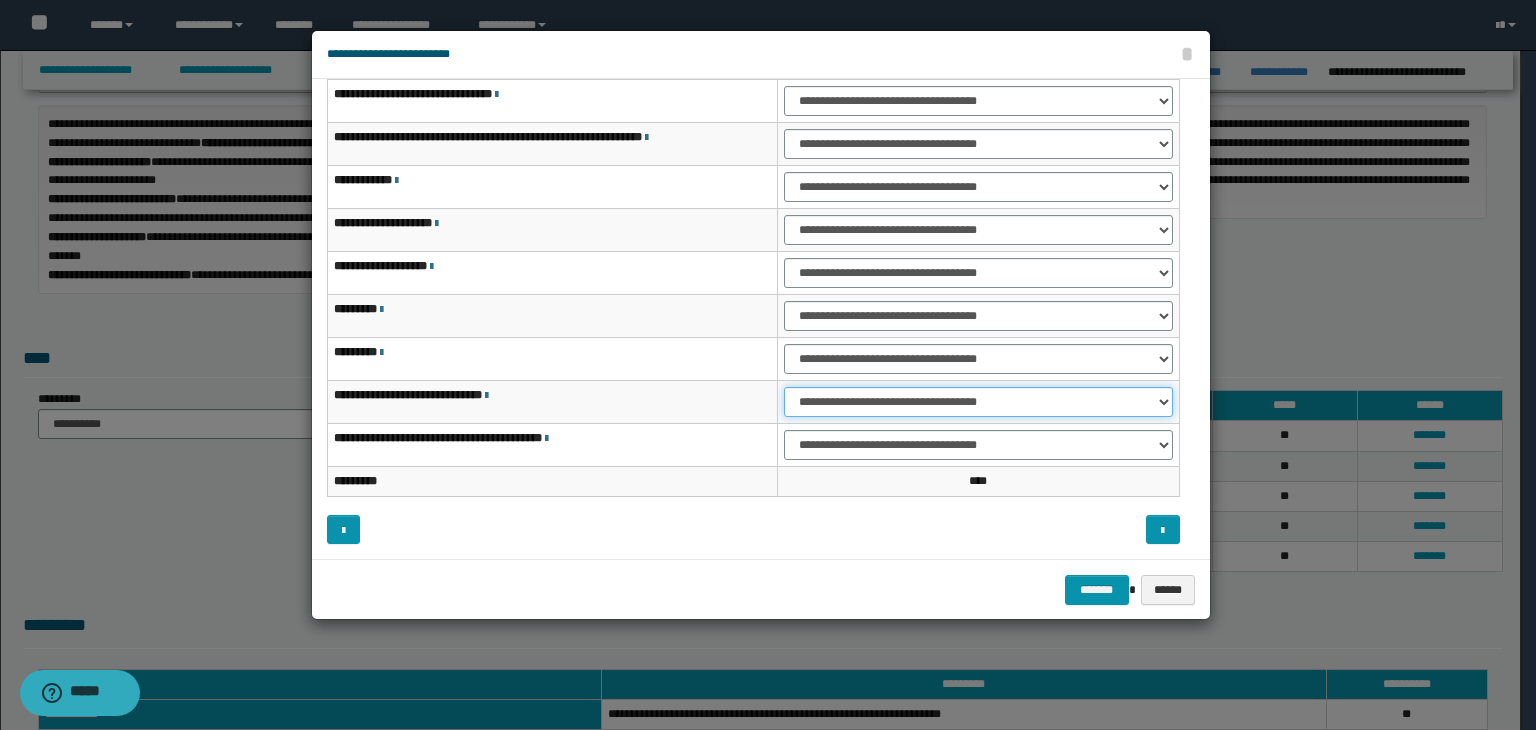 click on "**********" at bounding box center [978, 402] 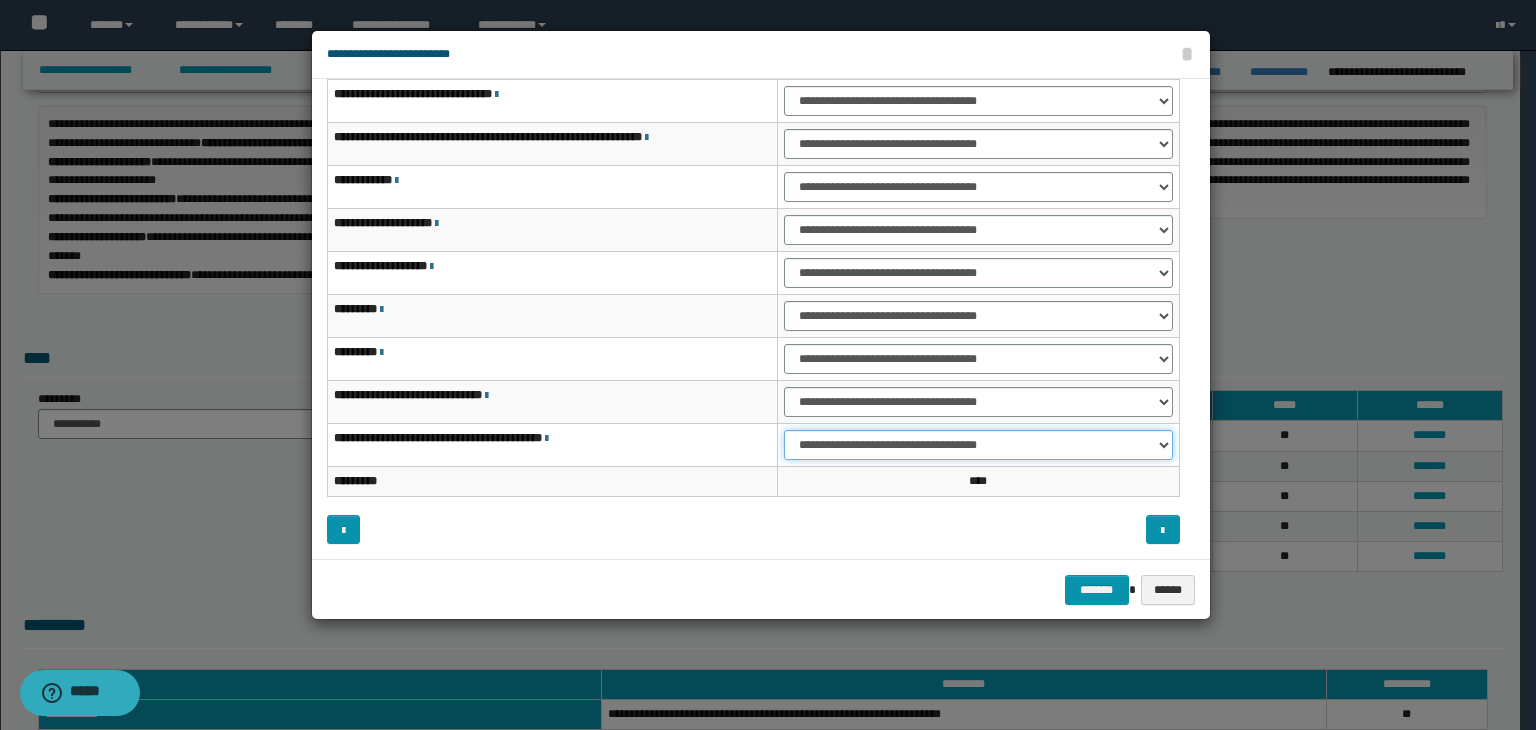 click on "**********" at bounding box center [978, 445] 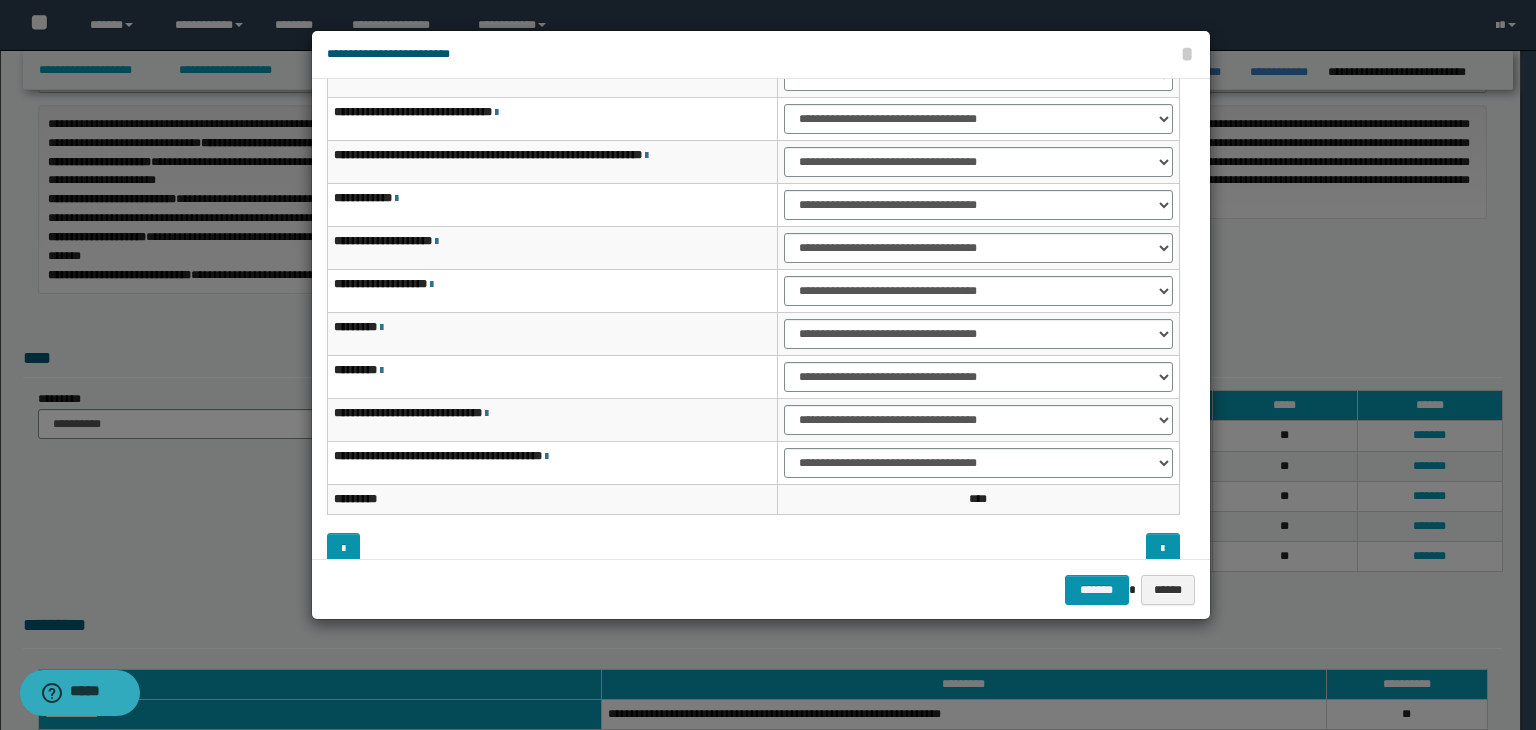 scroll, scrollTop: 118, scrollLeft: 0, axis: vertical 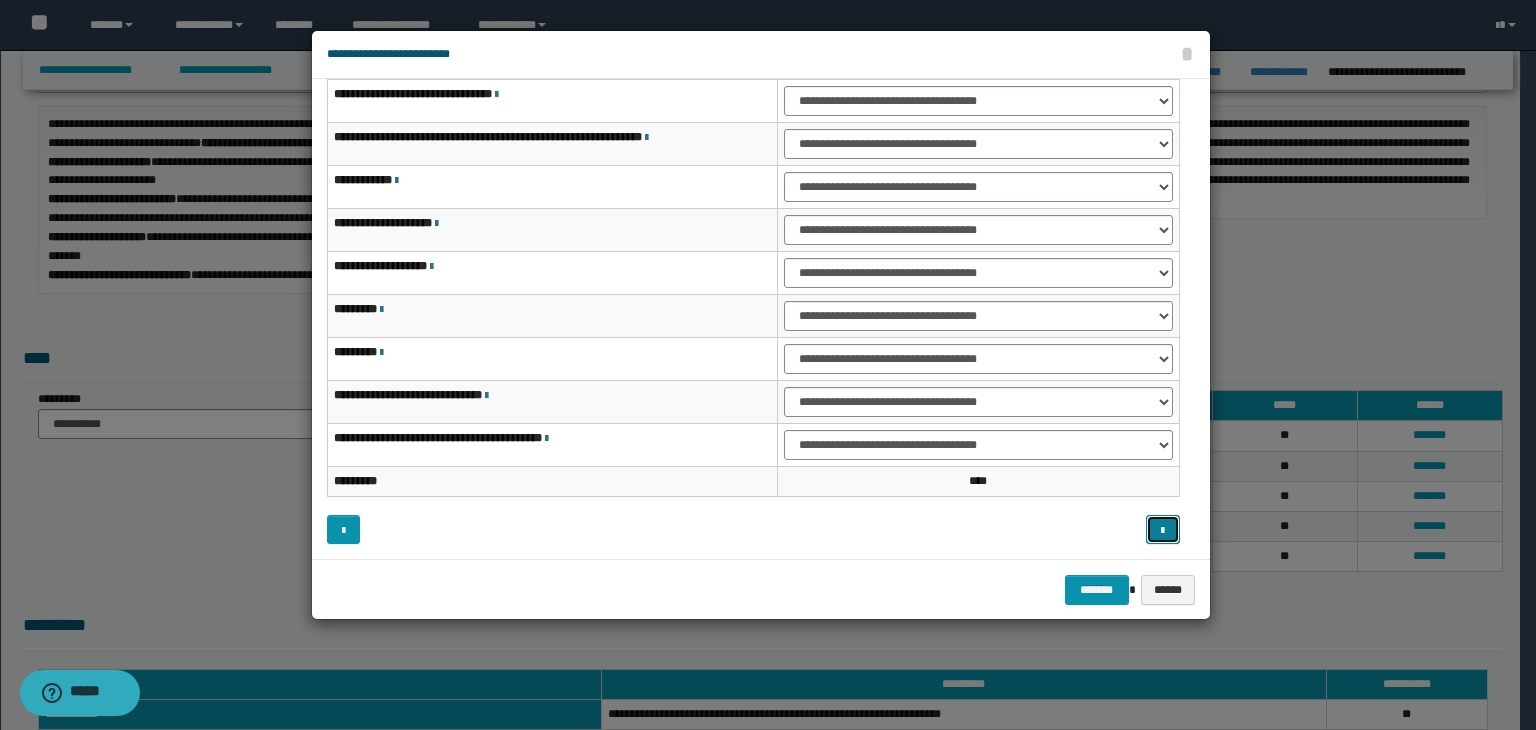 click at bounding box center (1162, 531) 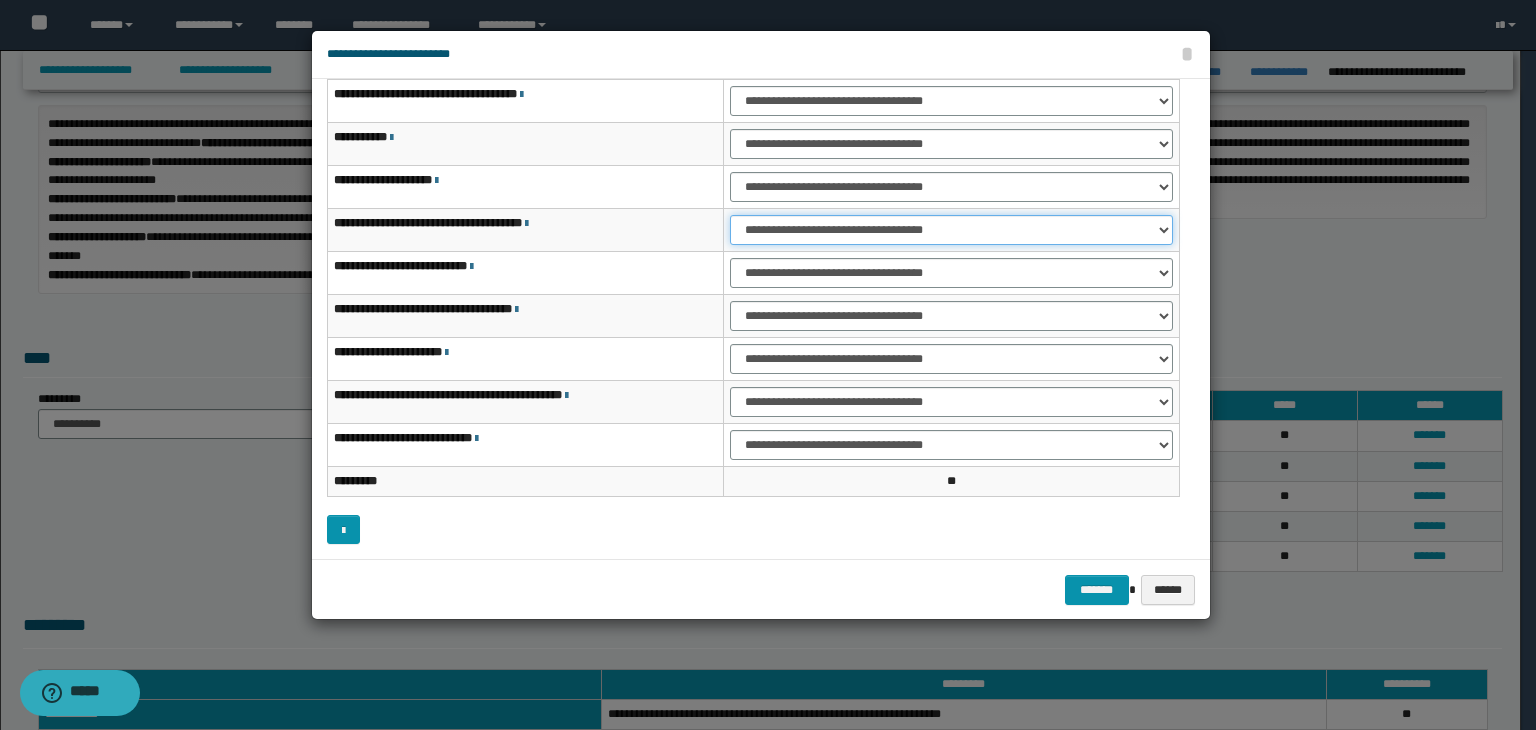 click on "**********" at bounding box center (951, 230) 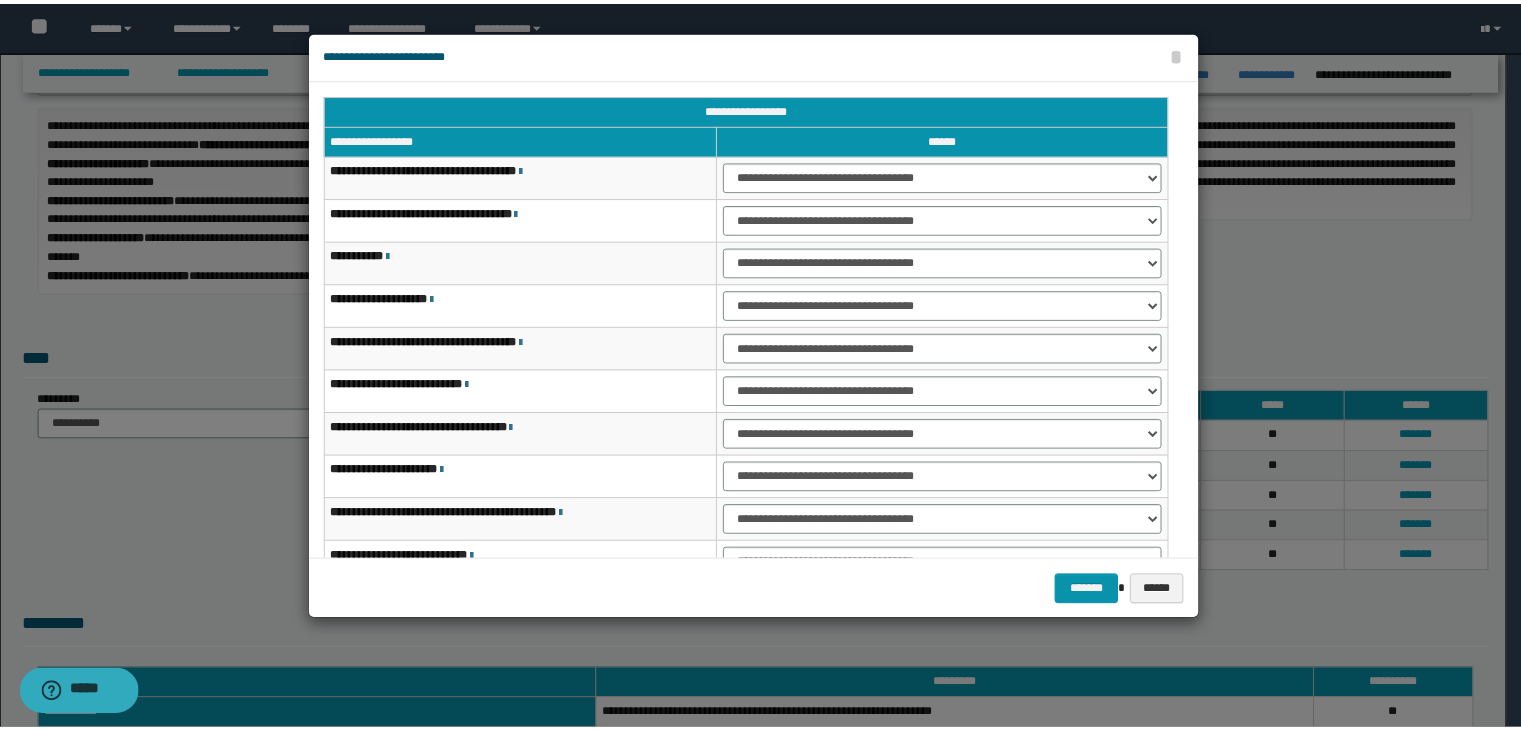 scroll, scrollTop: 118, scrollLeft: 0, axis: vertical 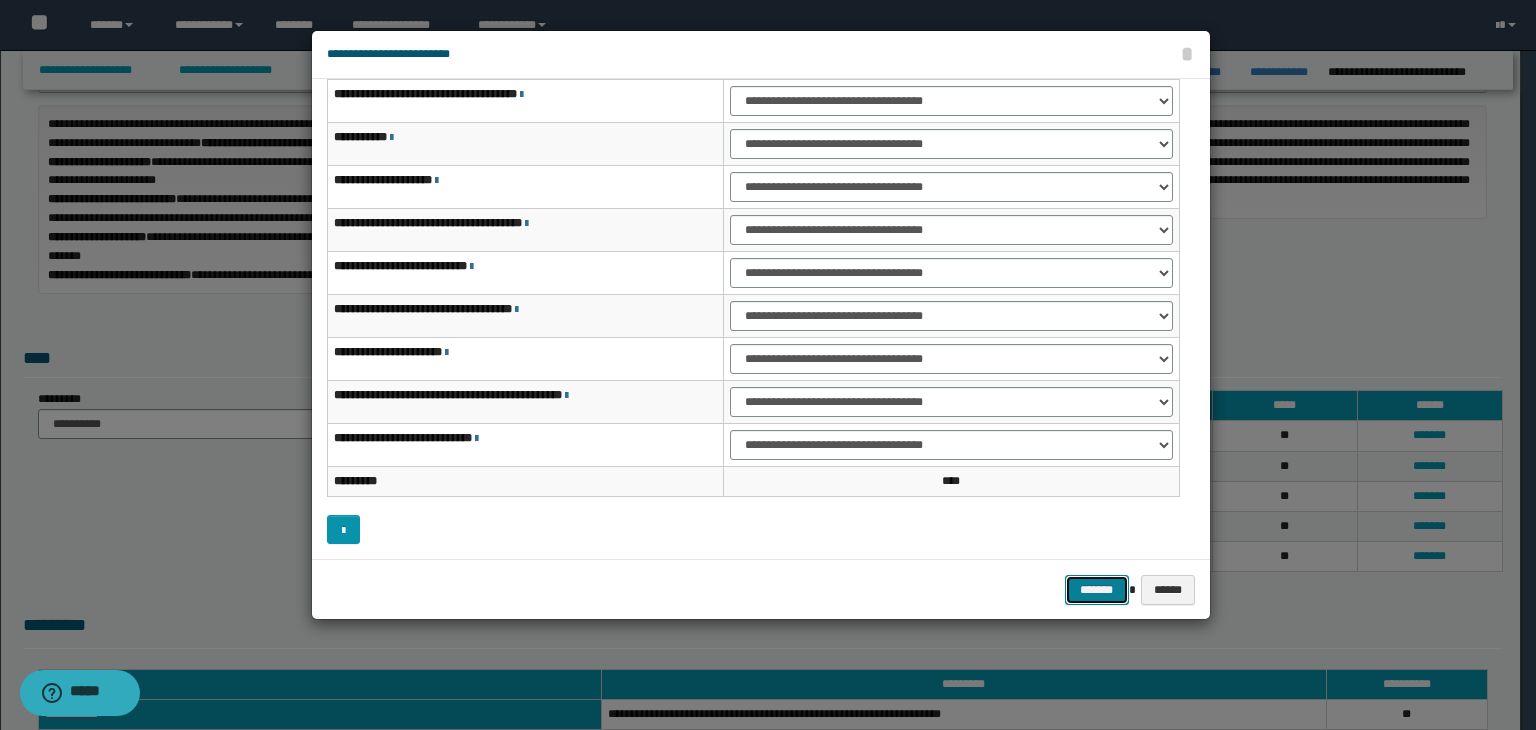 click on "*******" at bounding box center (1097, 590) 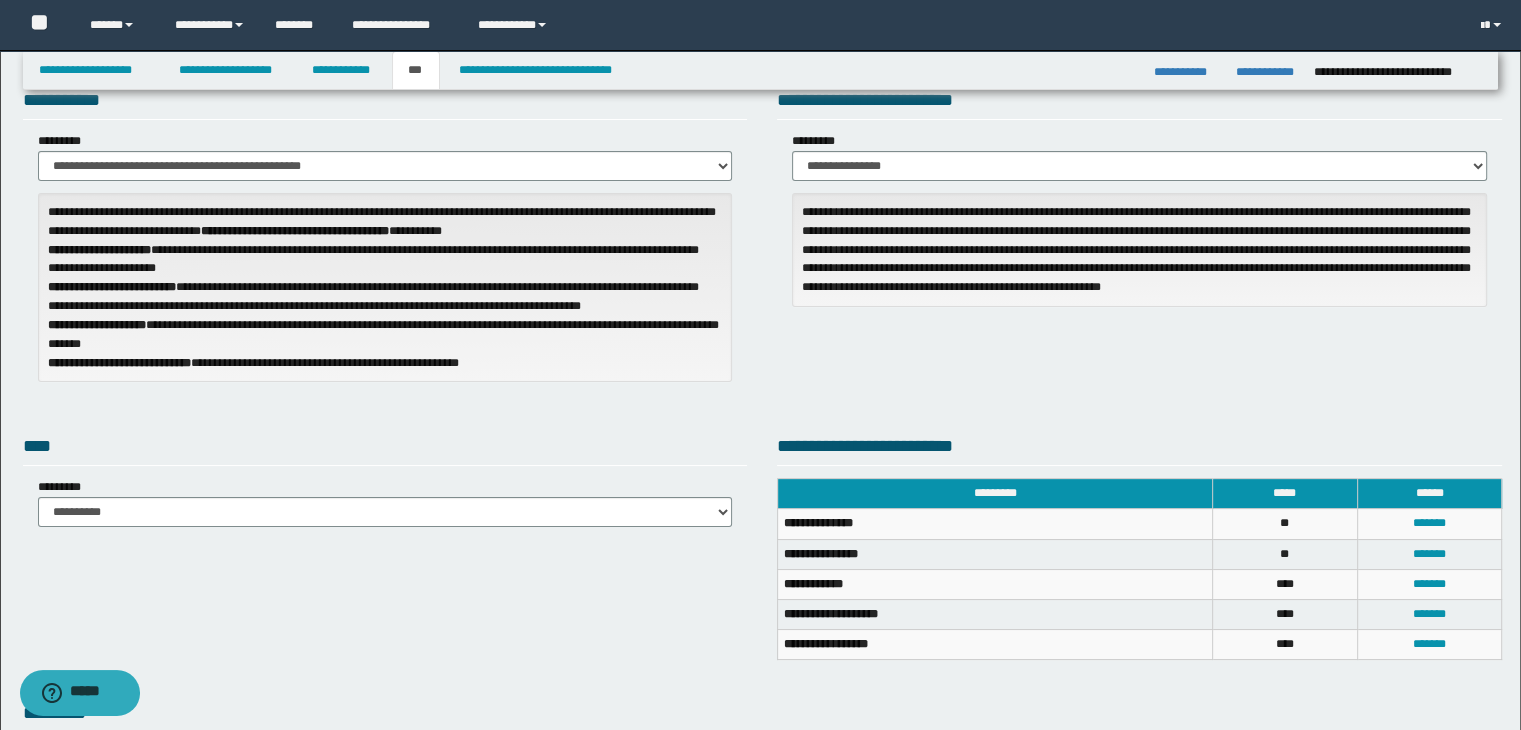 scroll, scrollTop: 82, scrollLeft: 0, axis: vertical 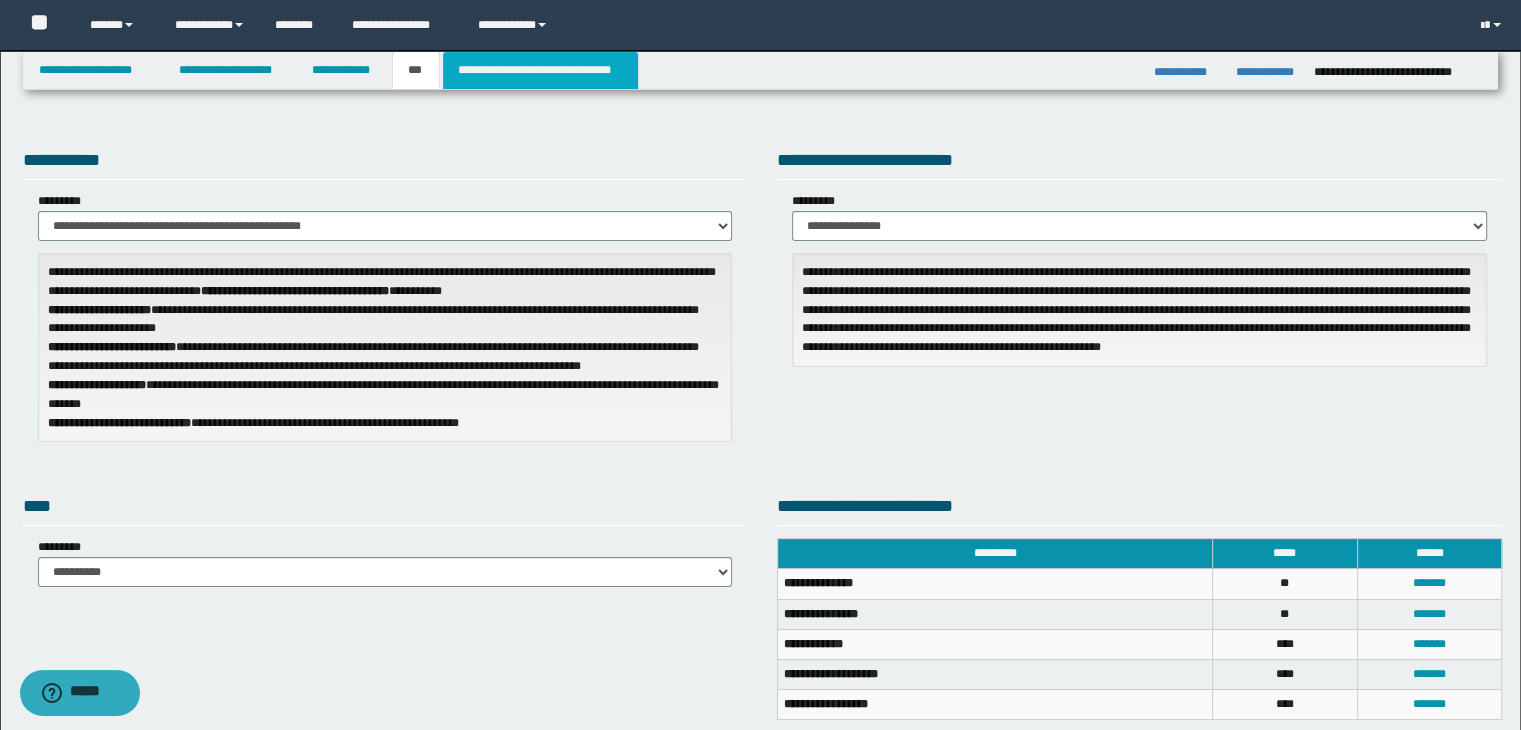 click on "**********" at bounding box center [540, 70] 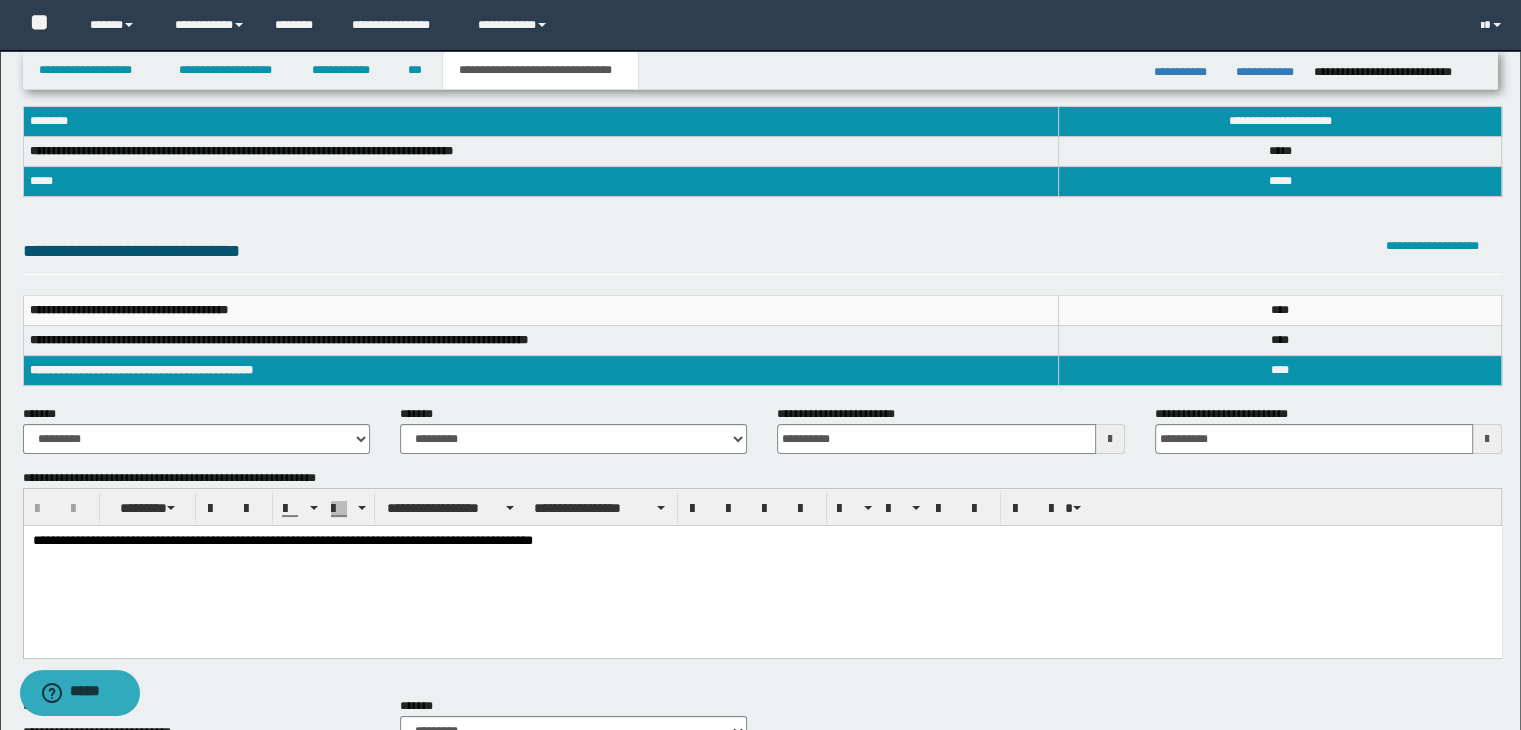 scroll, scrollTop: 0, scrollLeft: 0, axis: both 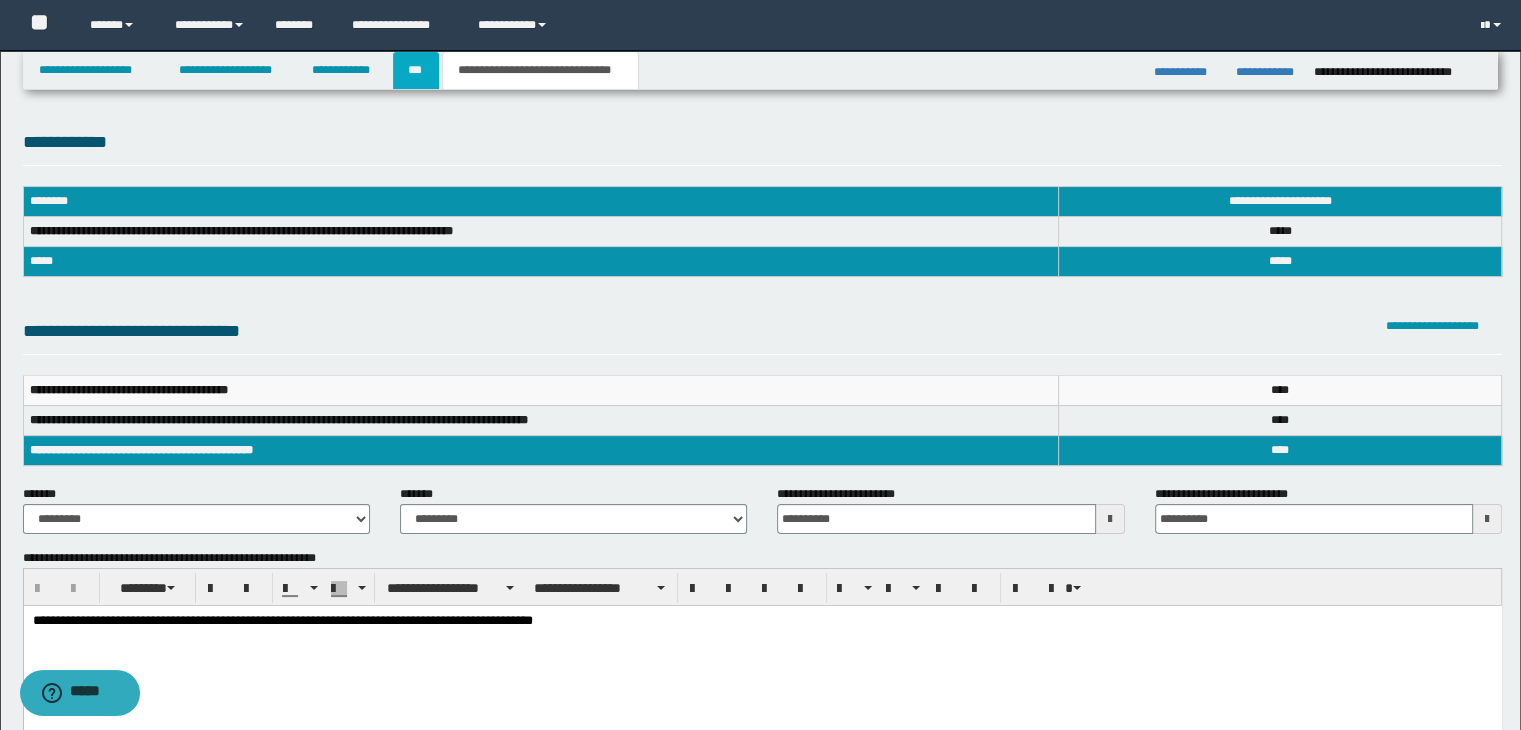 click on "***" at bounding box center (416, 70) 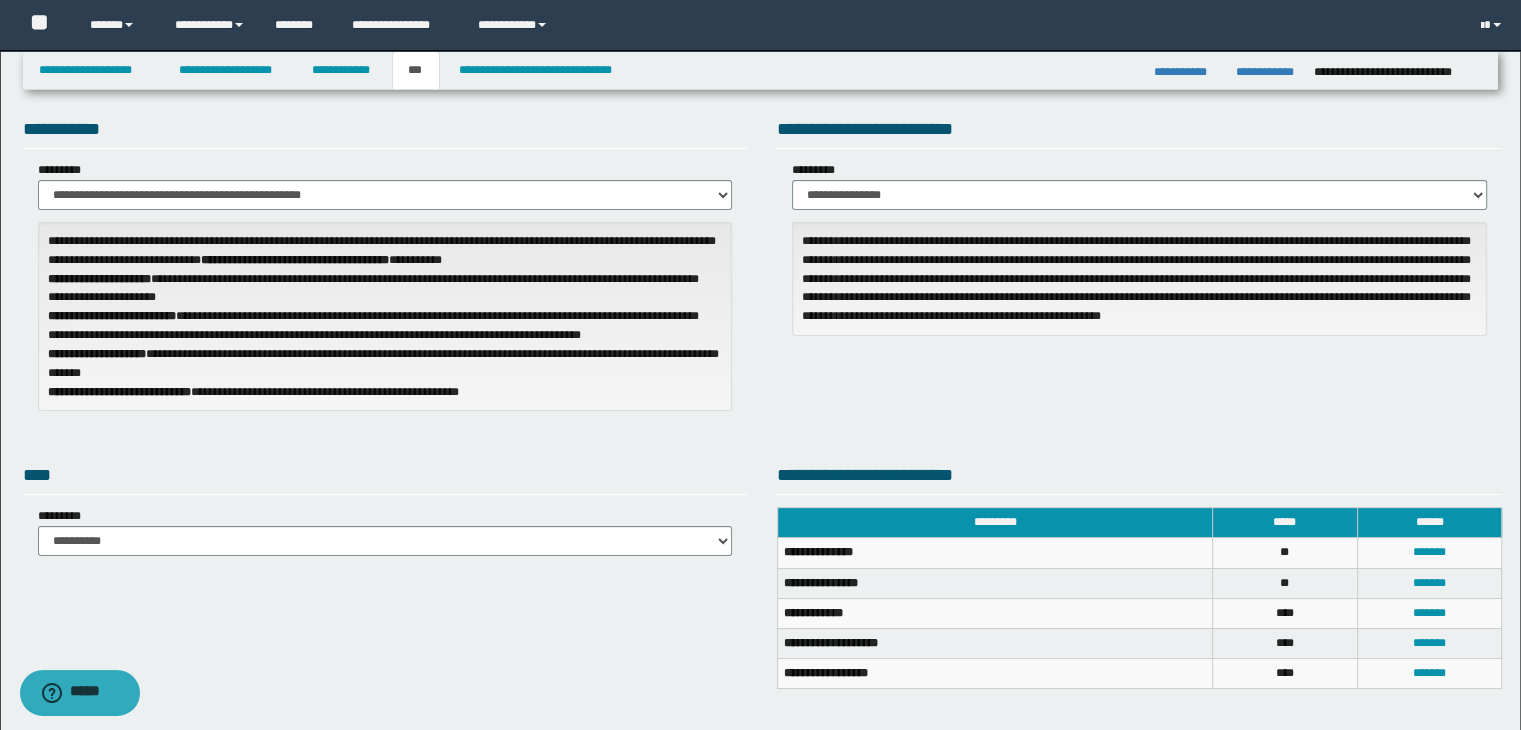 scroll, scrollTop: 0, scrollLeft: 0, axis: both 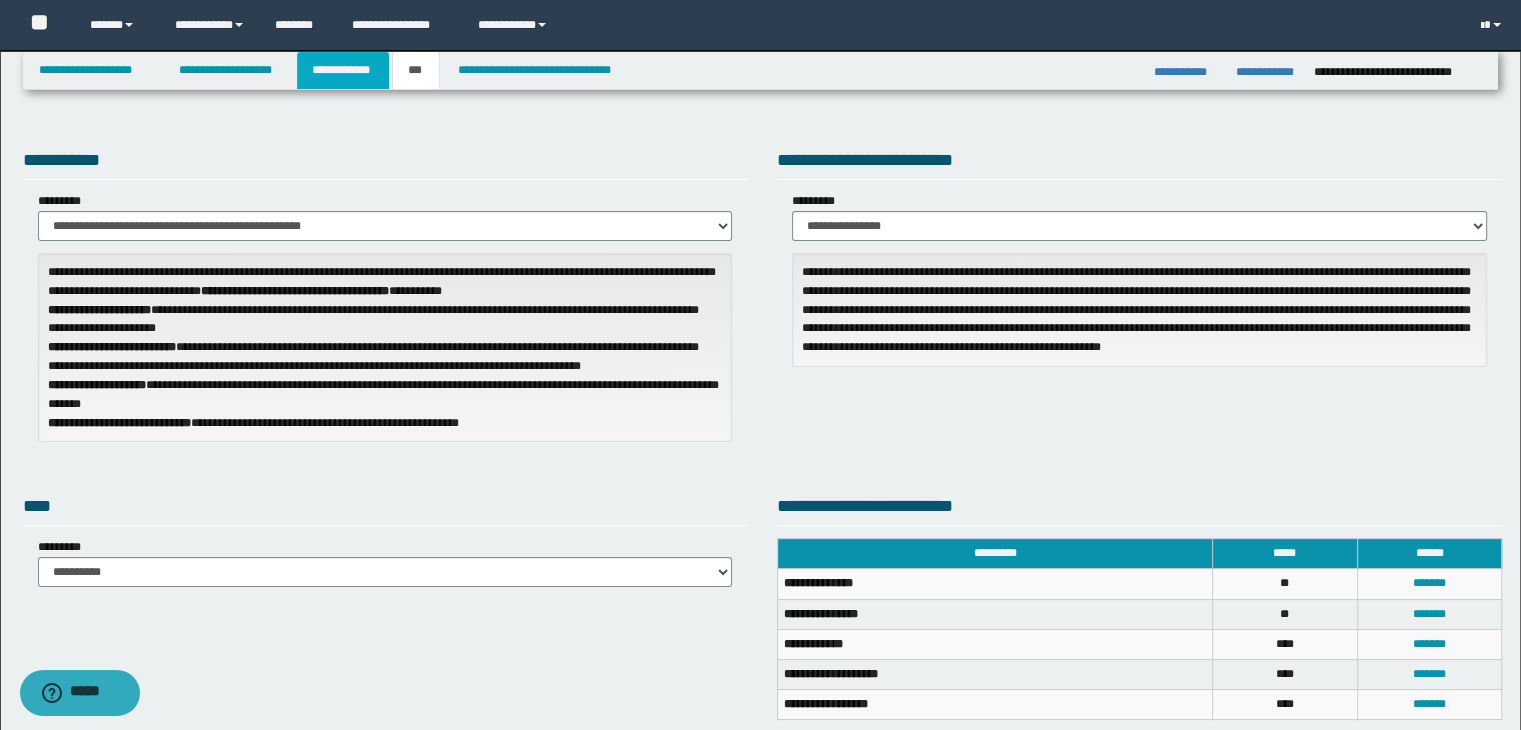 click on "**********" at bounding box center [343, 70] 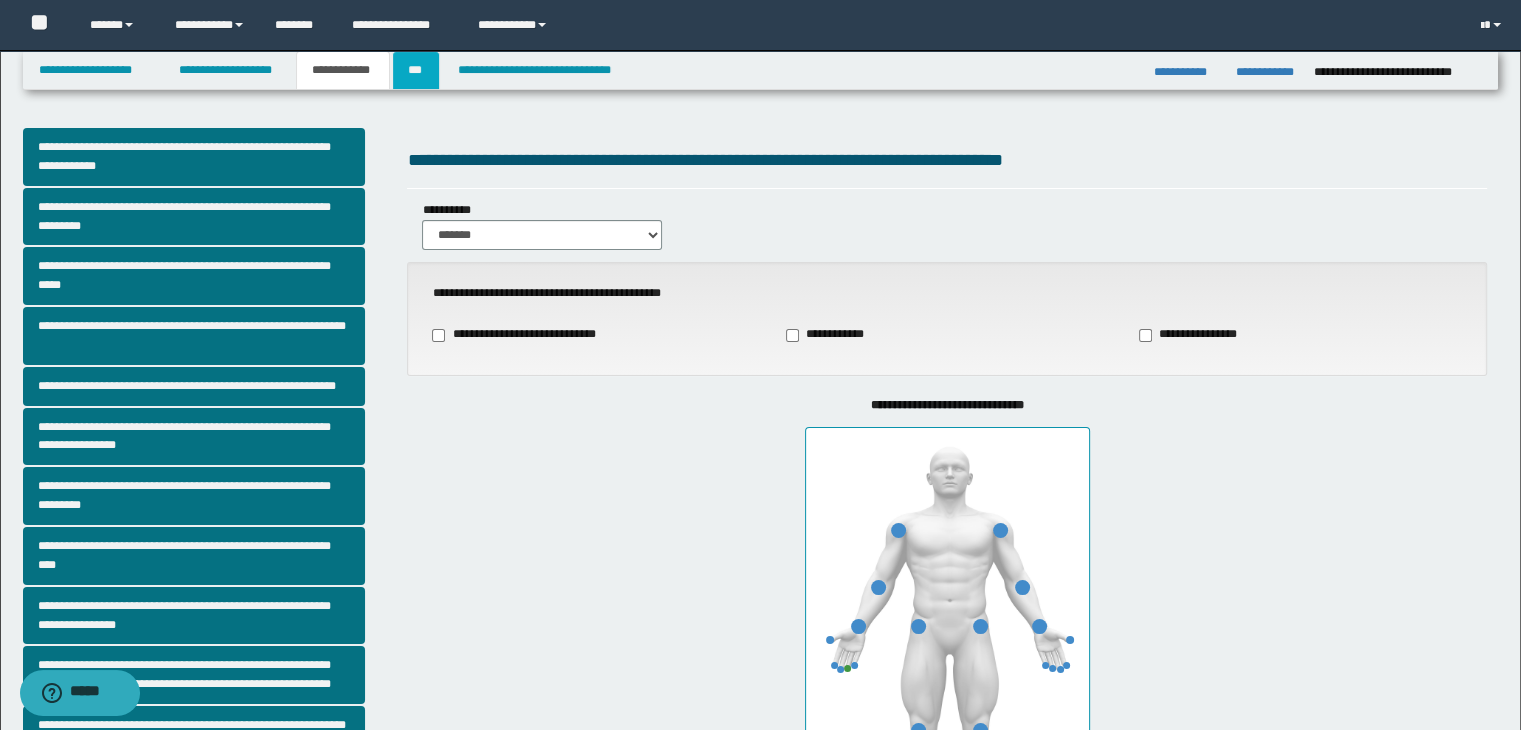 click on "***" at bounding box center (416, 70) 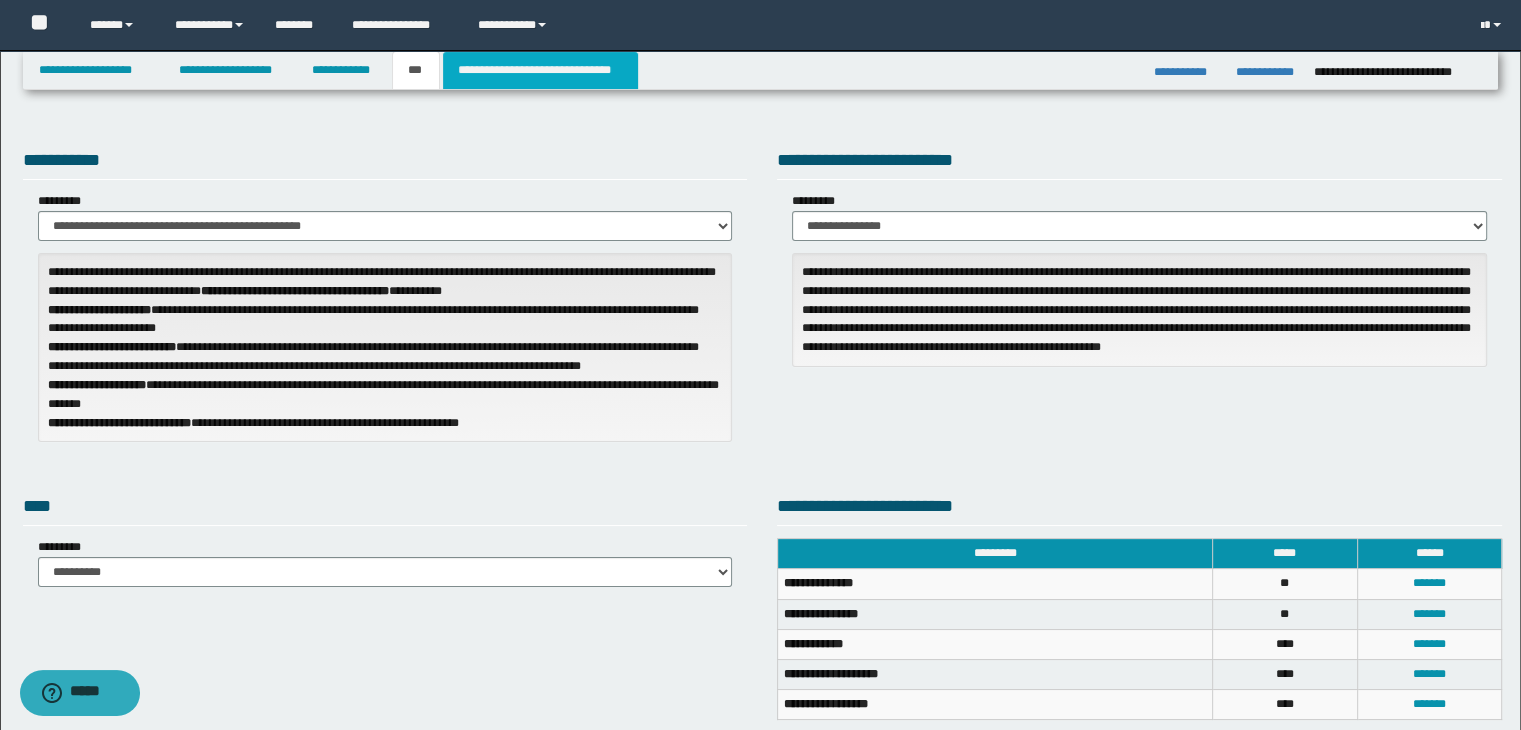 click on "**********" at bounding box center (540, 70) 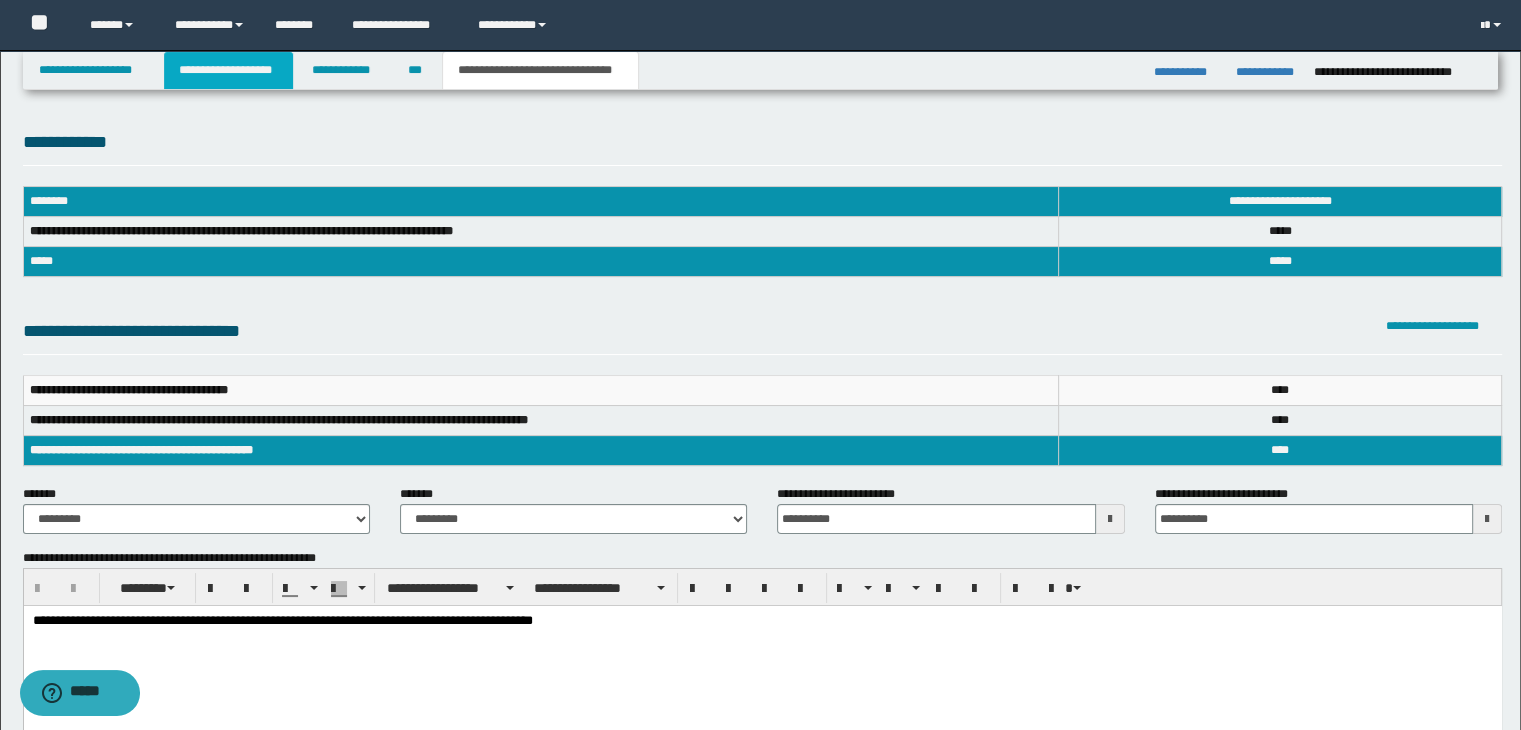 click on "**********" at bounding box center (228, 70) 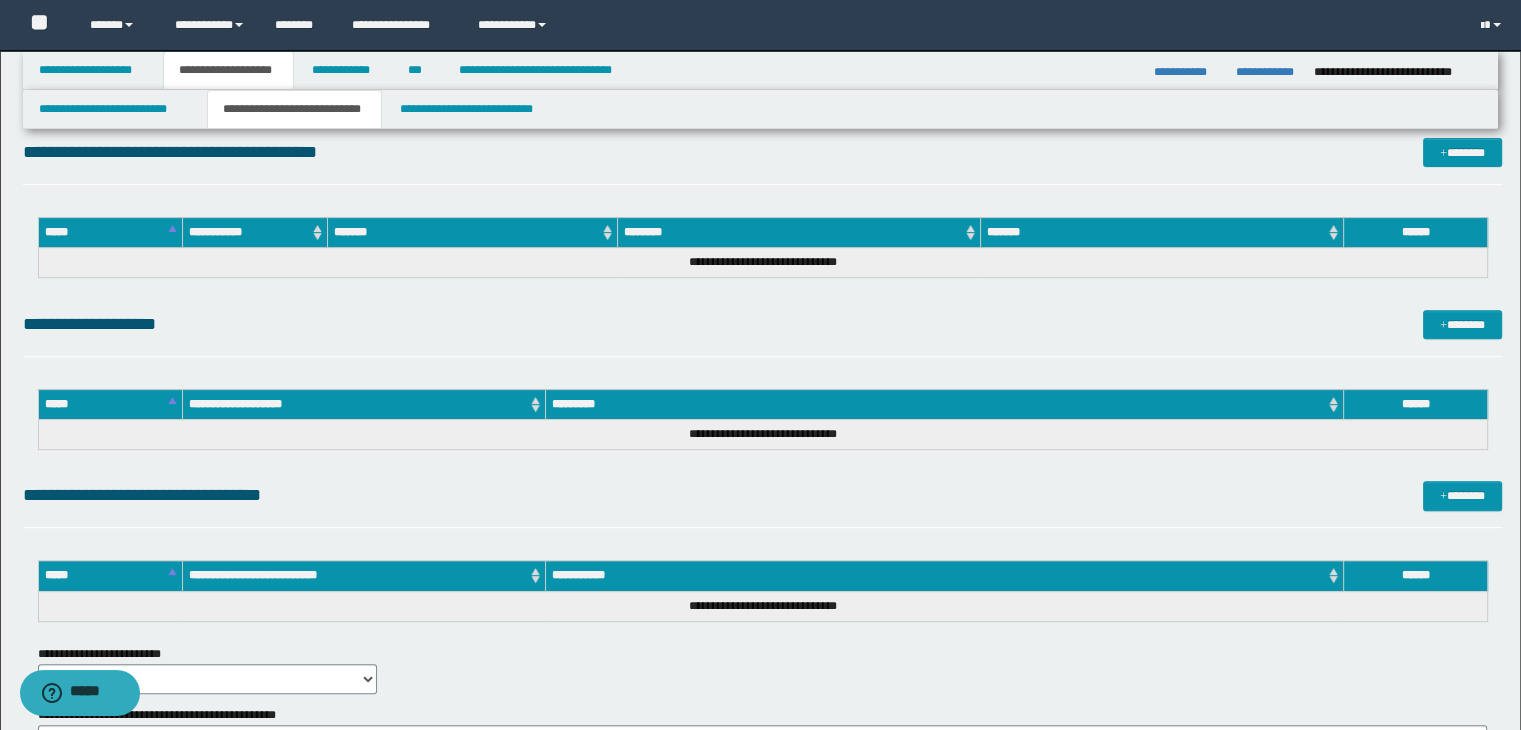 scroll, scrollTop: 0, scrollLeft: 0, axis: both 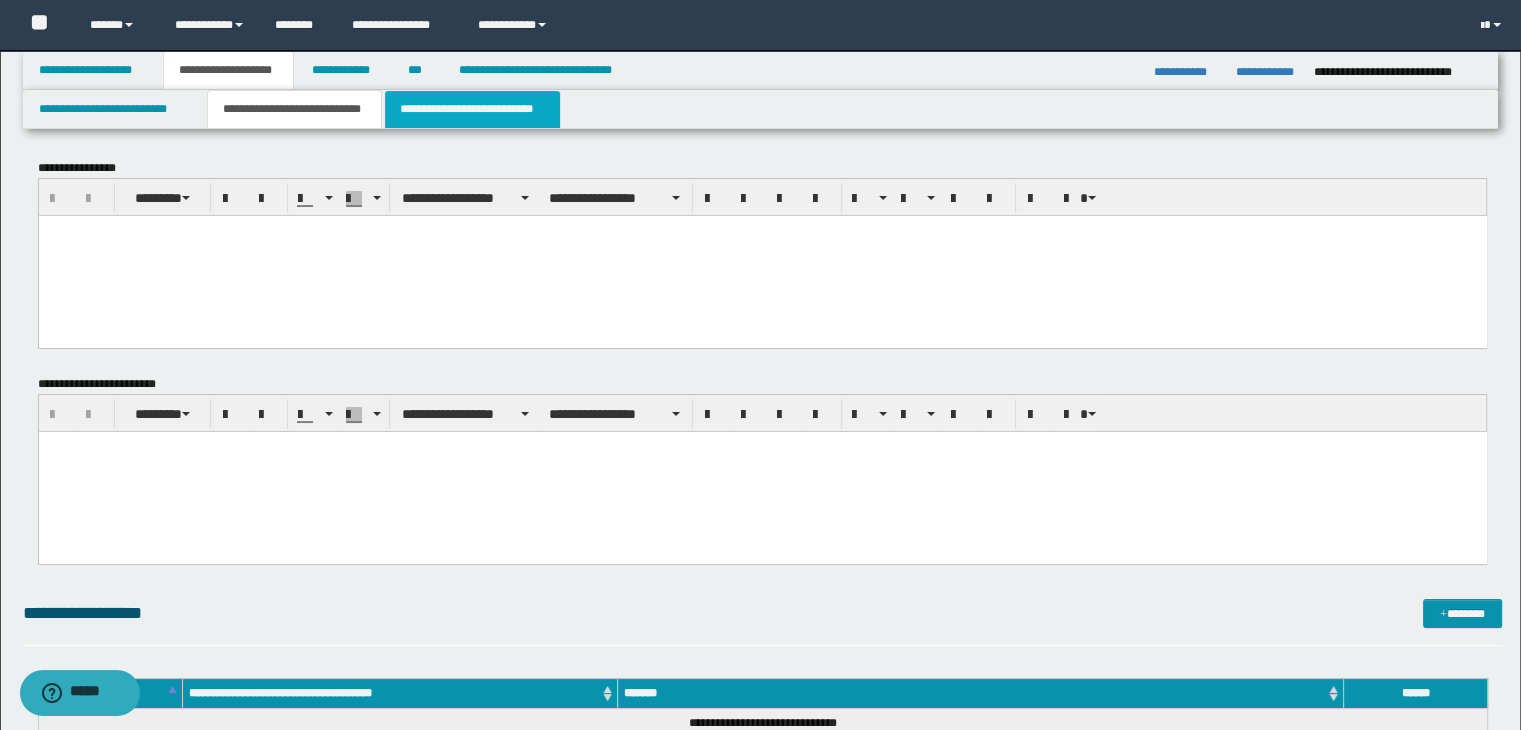 click on "**********" at bounding box center (472, 109) 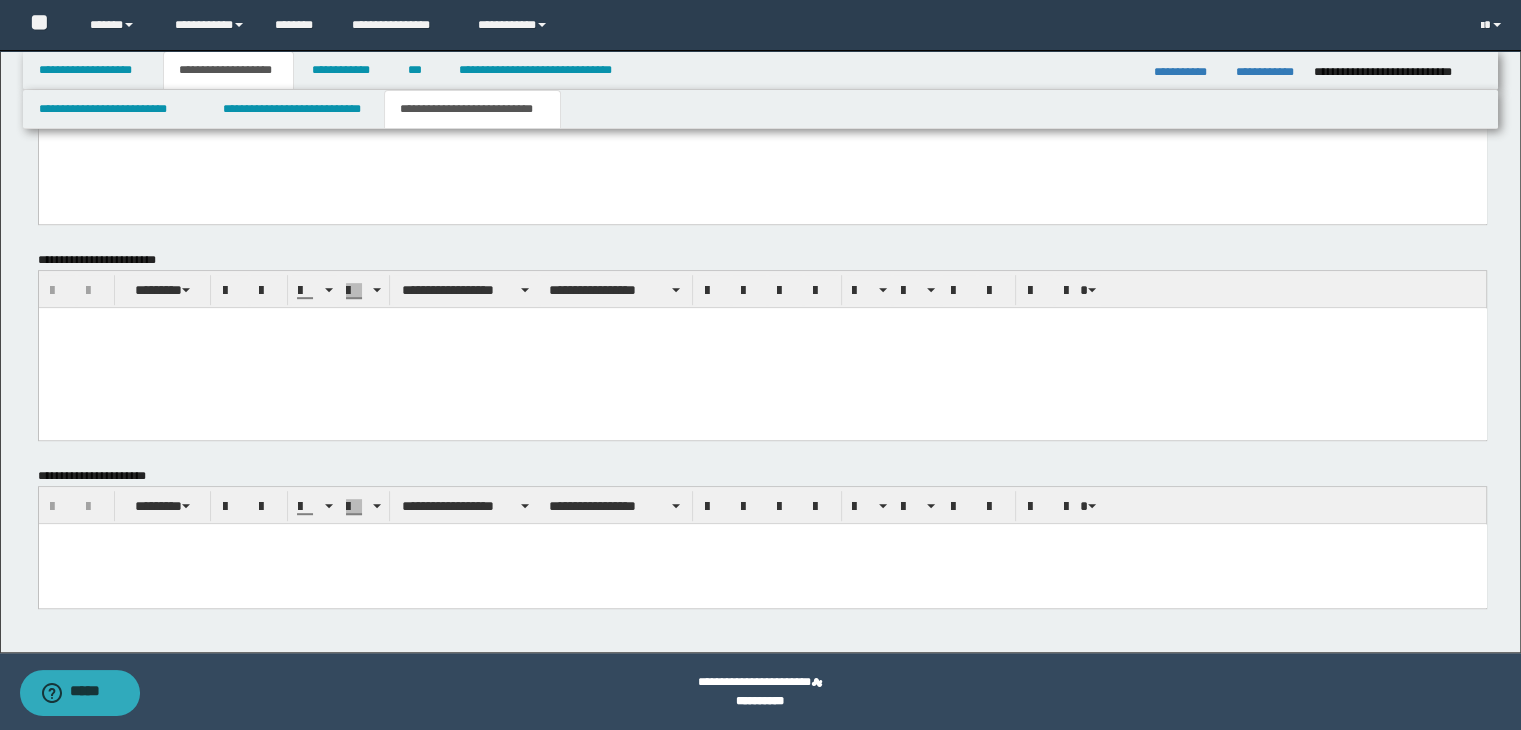 scroll, scrollTop: 0, scrollLeft: 0, axis: both 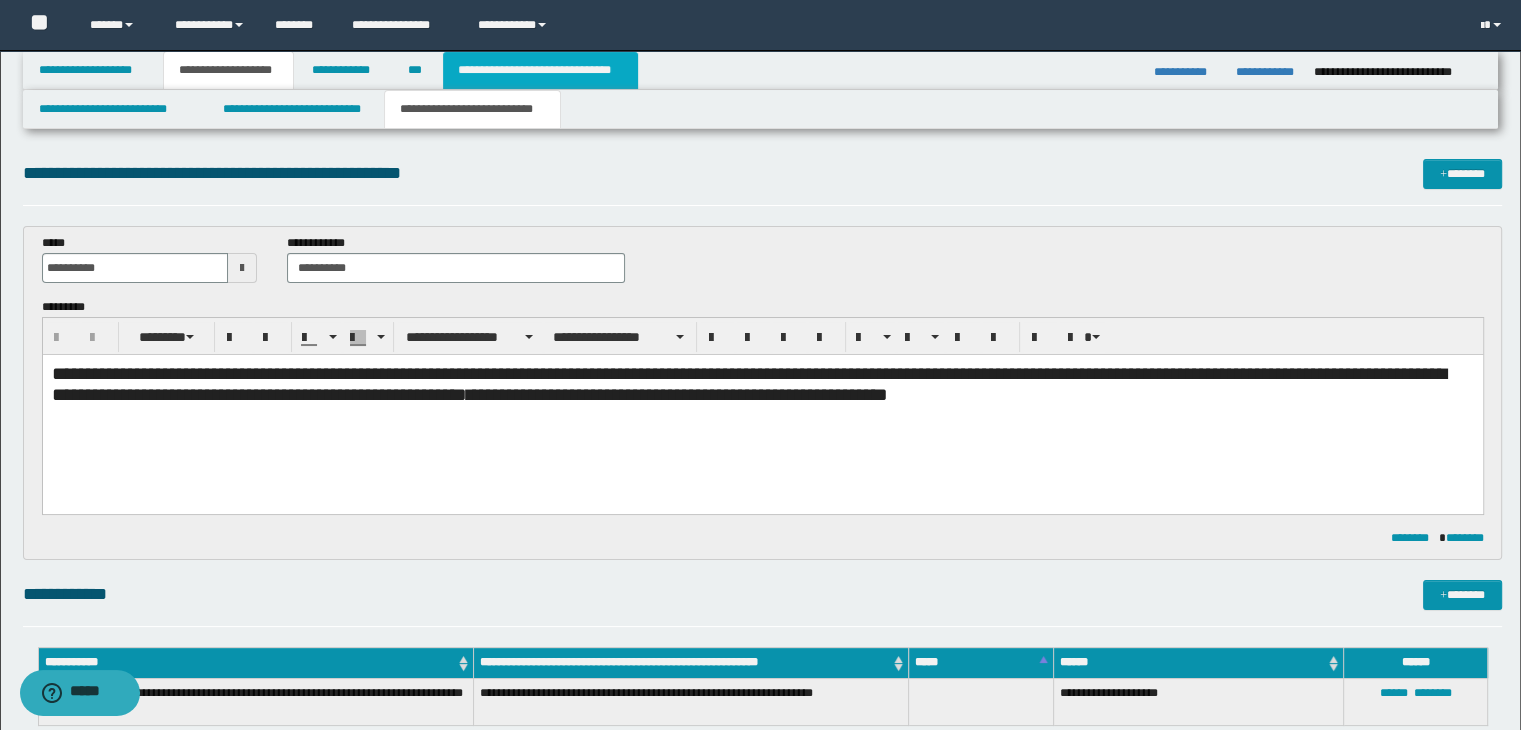 click on "**********" at bounding box center (540, 70) 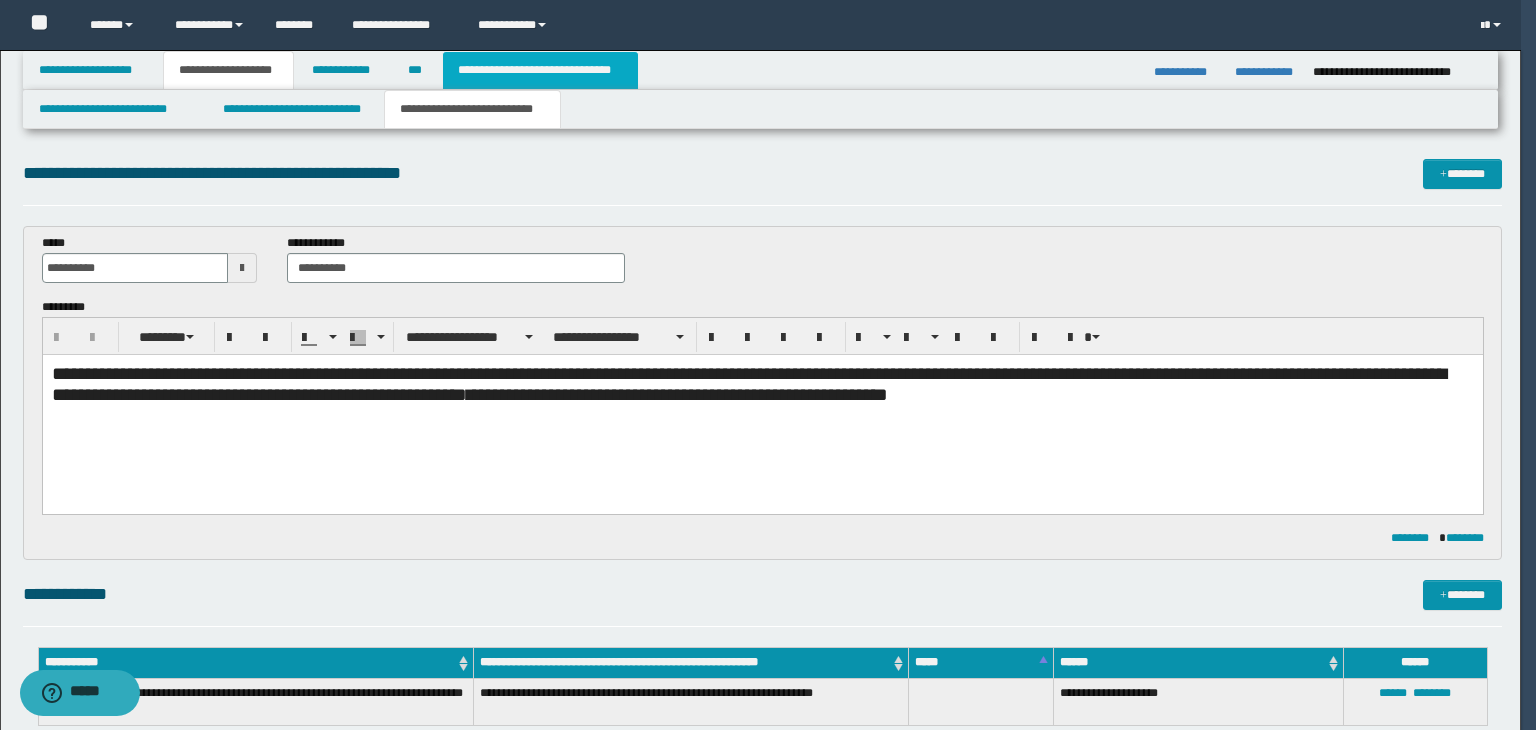 click on "**********" at bounding box center (760, 365) 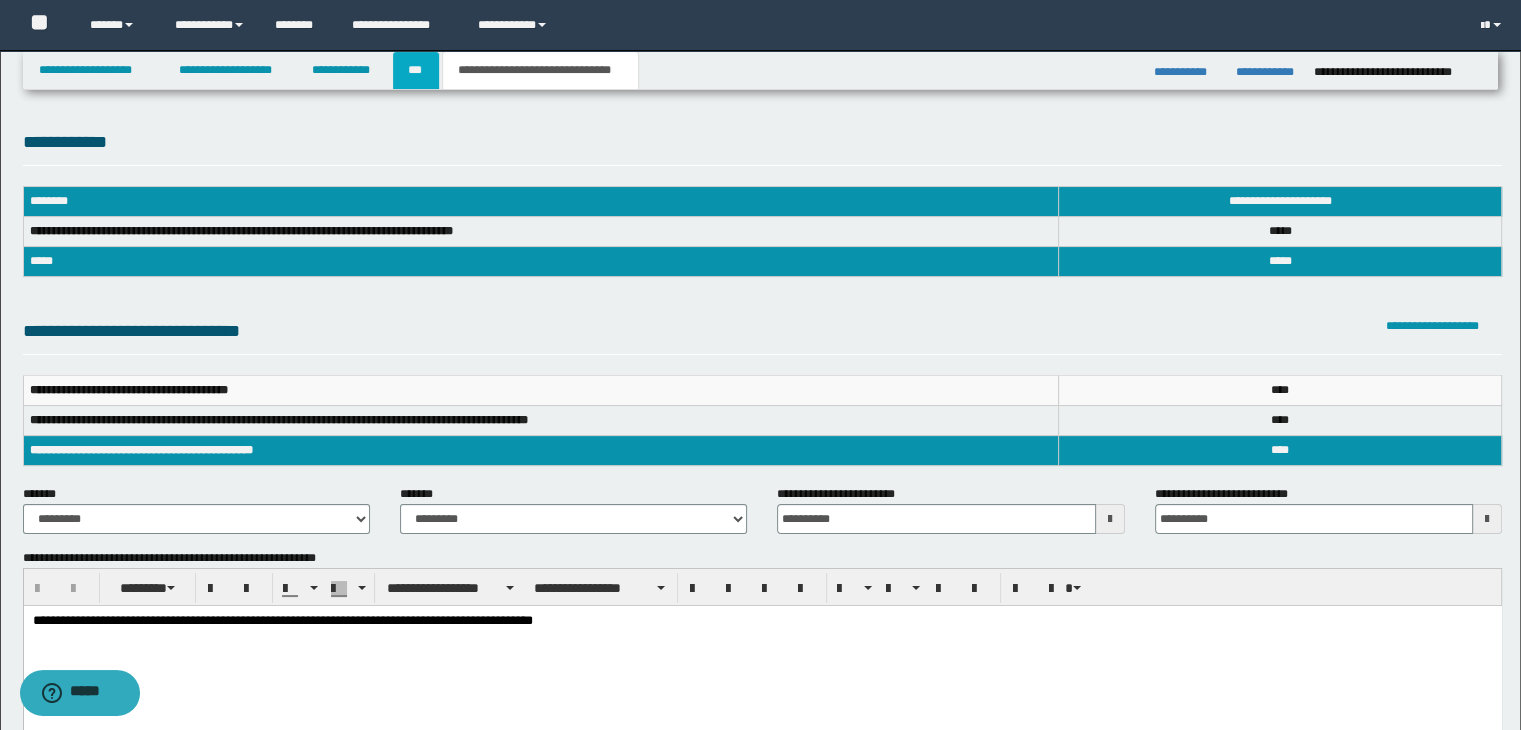 click on "***" at bounding box center [416, 70] 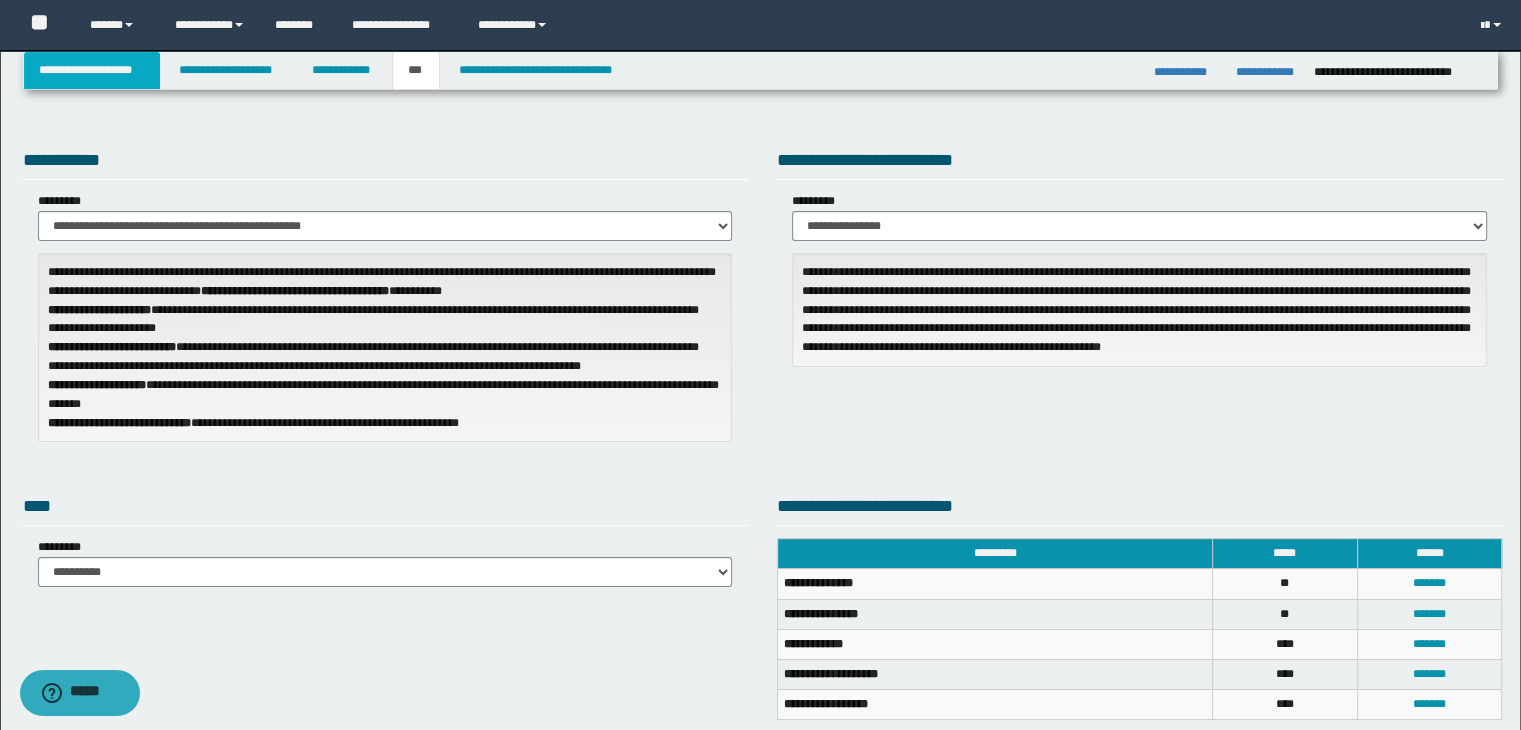 click on "**********" at bounding box center (92, 70) 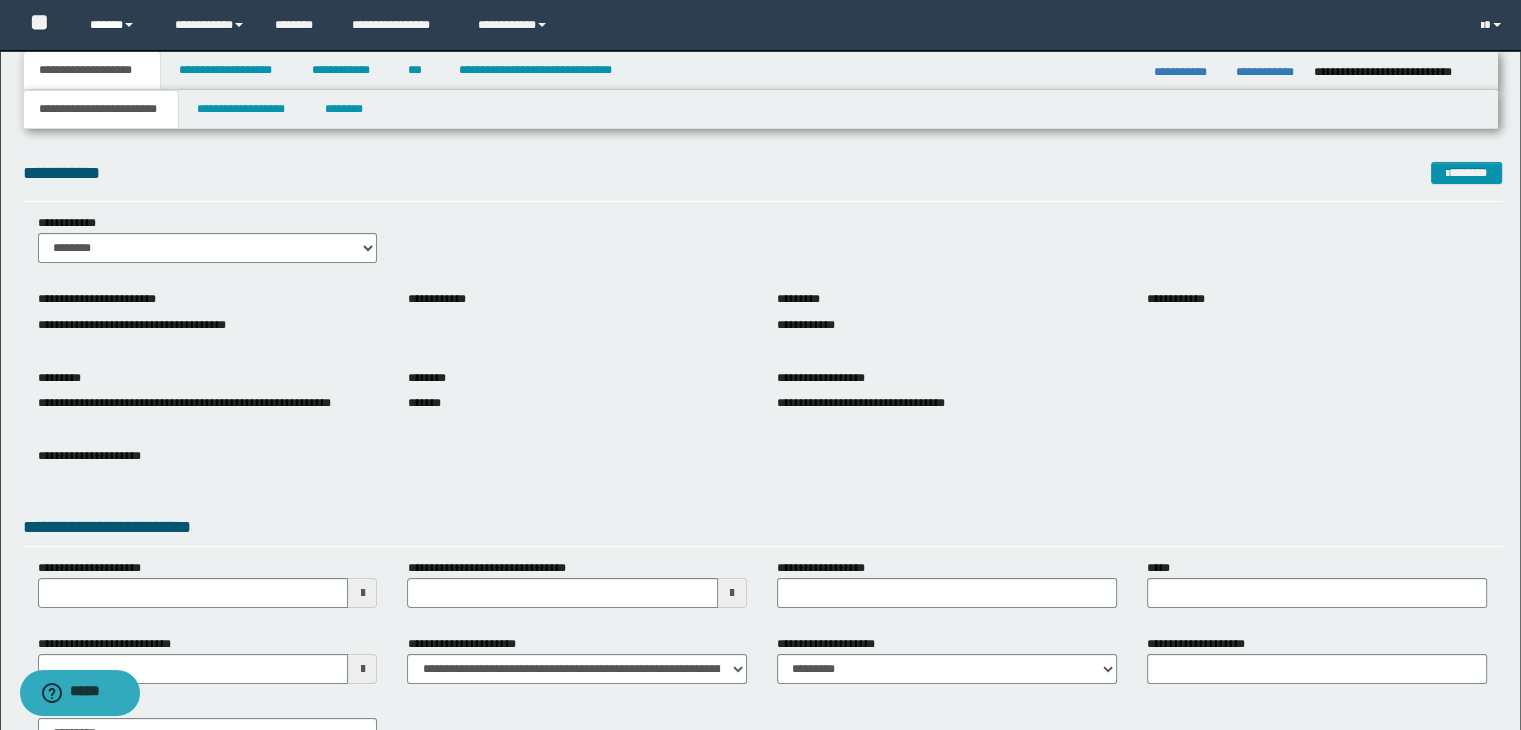 click on "******" at bounding box center (117, 25) 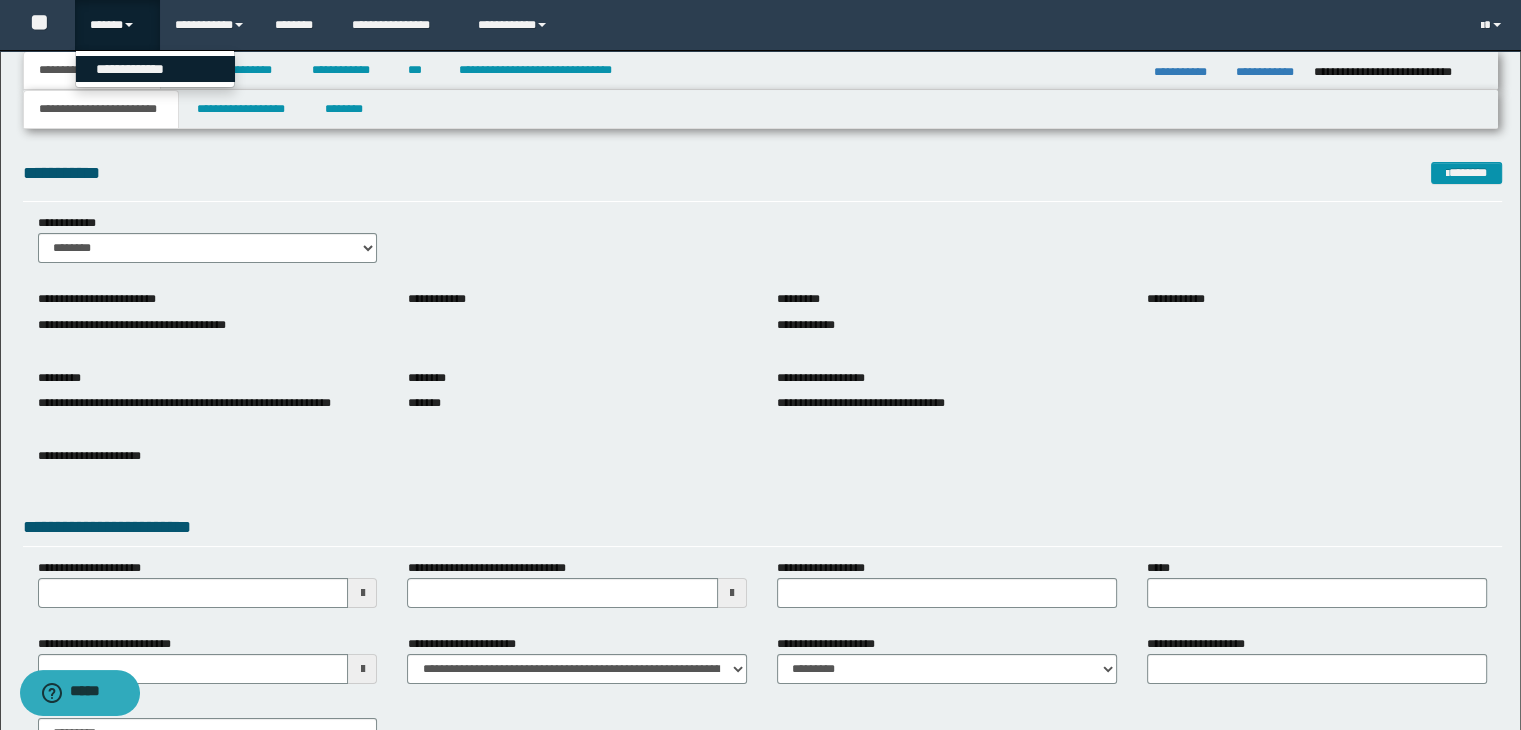 click on "**********" at bounding box center [155, 69] 